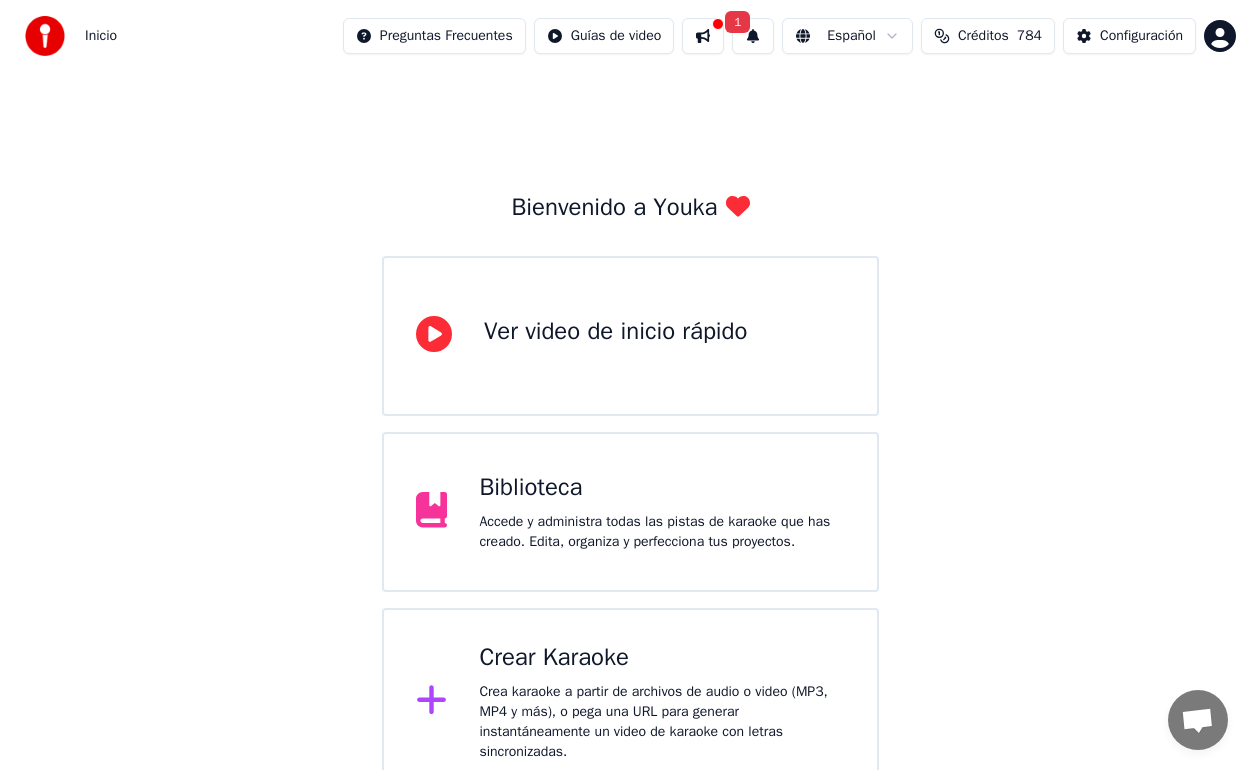 scroll, scrollTop: 26, scrollLeft: 0, axis: vertical 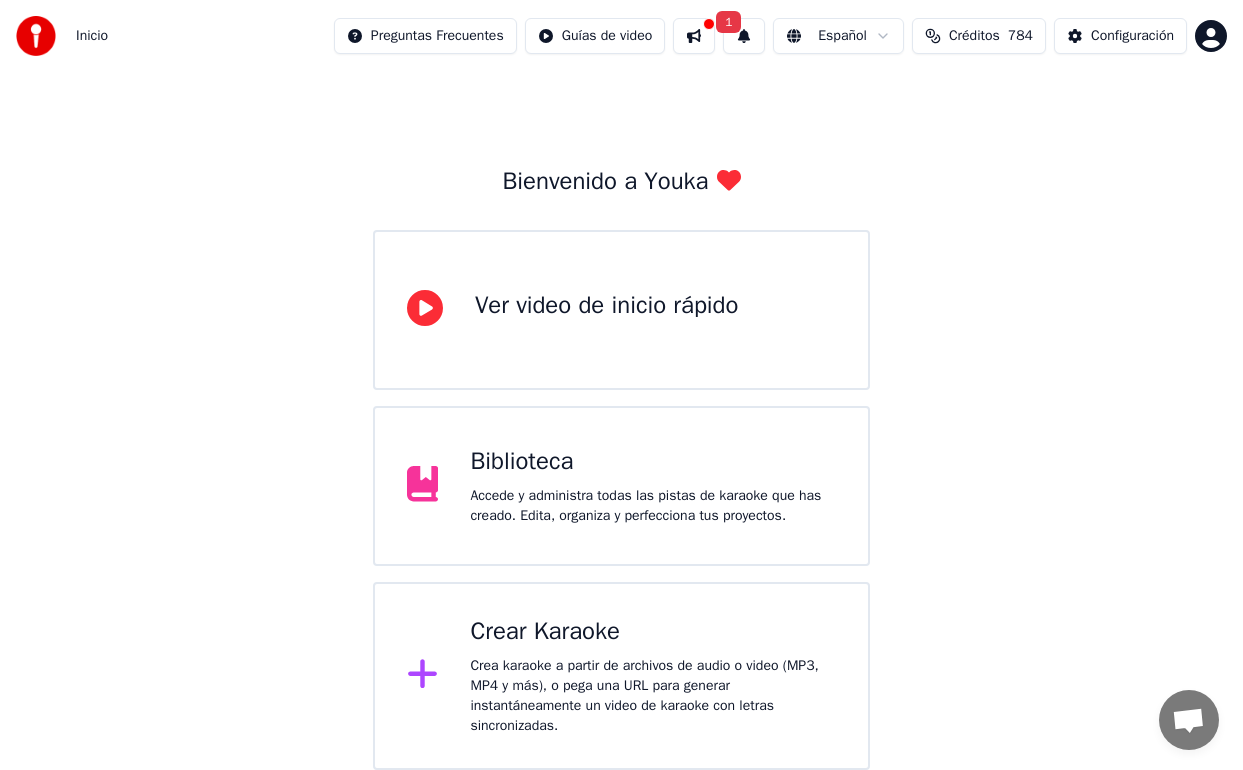 click on "Crea karaoke a partir de archivos de audio o video (MP3, MP4 y más), o pega una URL para generar instantáneamente un video de karaoke con letras sincronizadas." at bounding box center [653, 696] 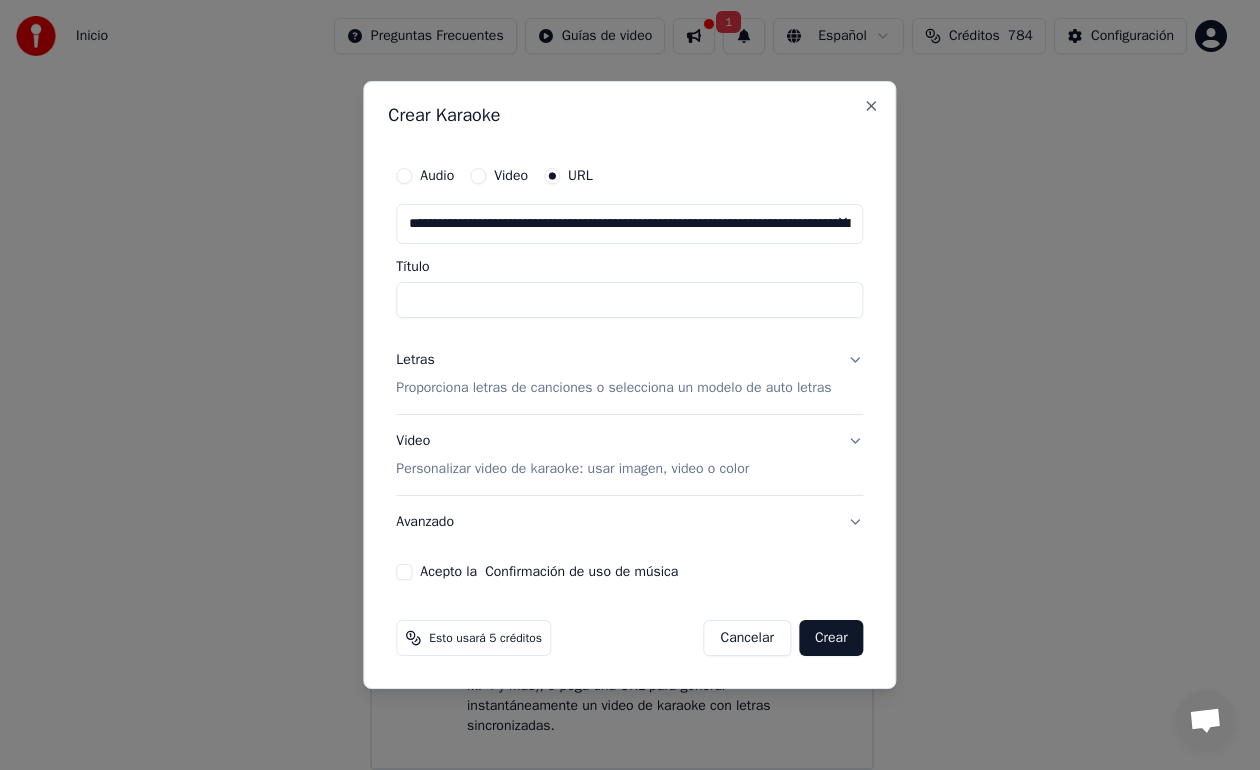 scroll, scrollTop: 0, scrollLeft: 6698, axis: horizontal 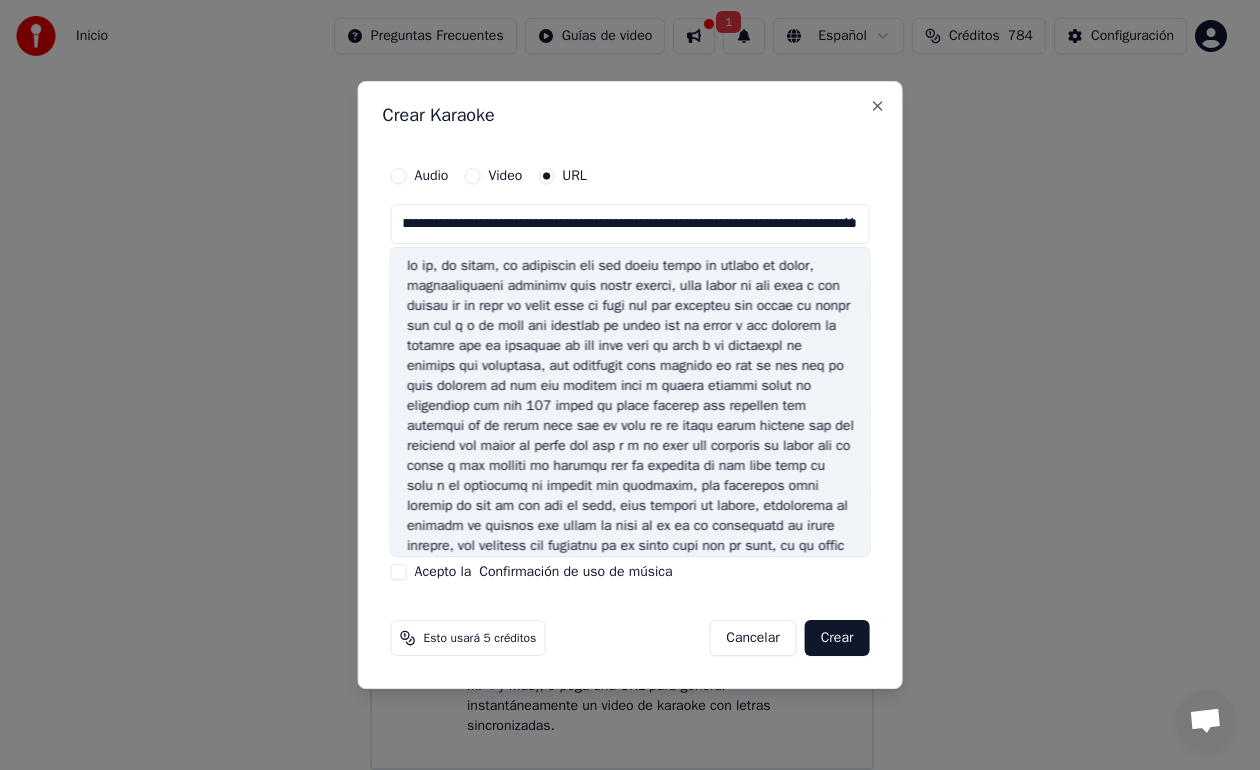 type on "**********" 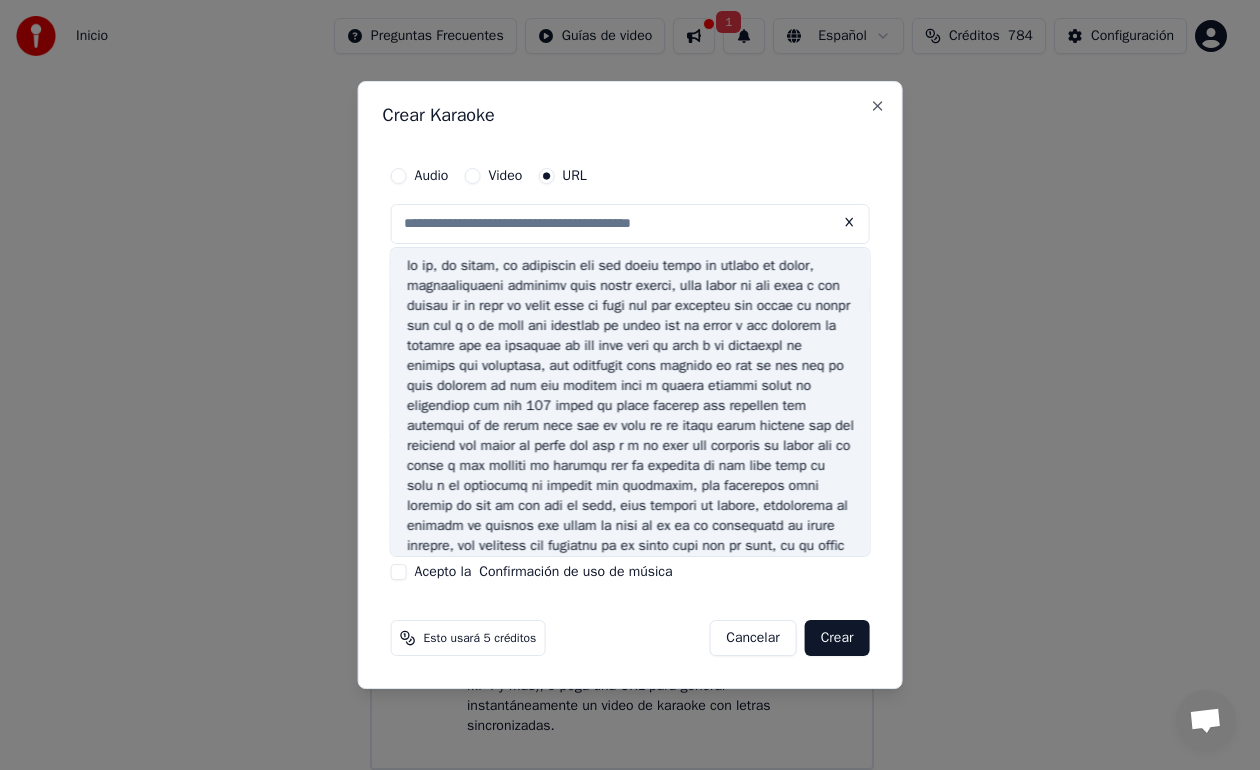scroll, scrollTop: 0, scrollLeft: 0, axis: both 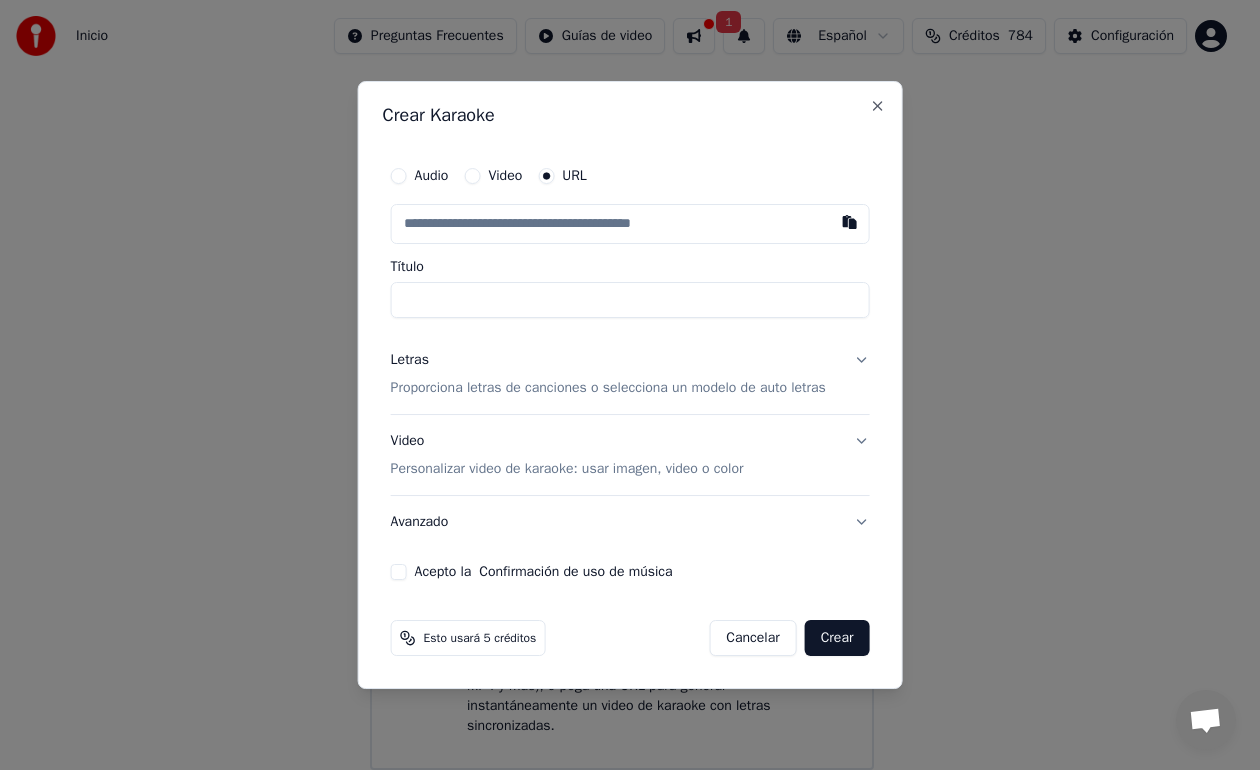 click on "Proporciona letras de canciones o selecciona un modelo de auto letras" at bounding box center [608, 388] 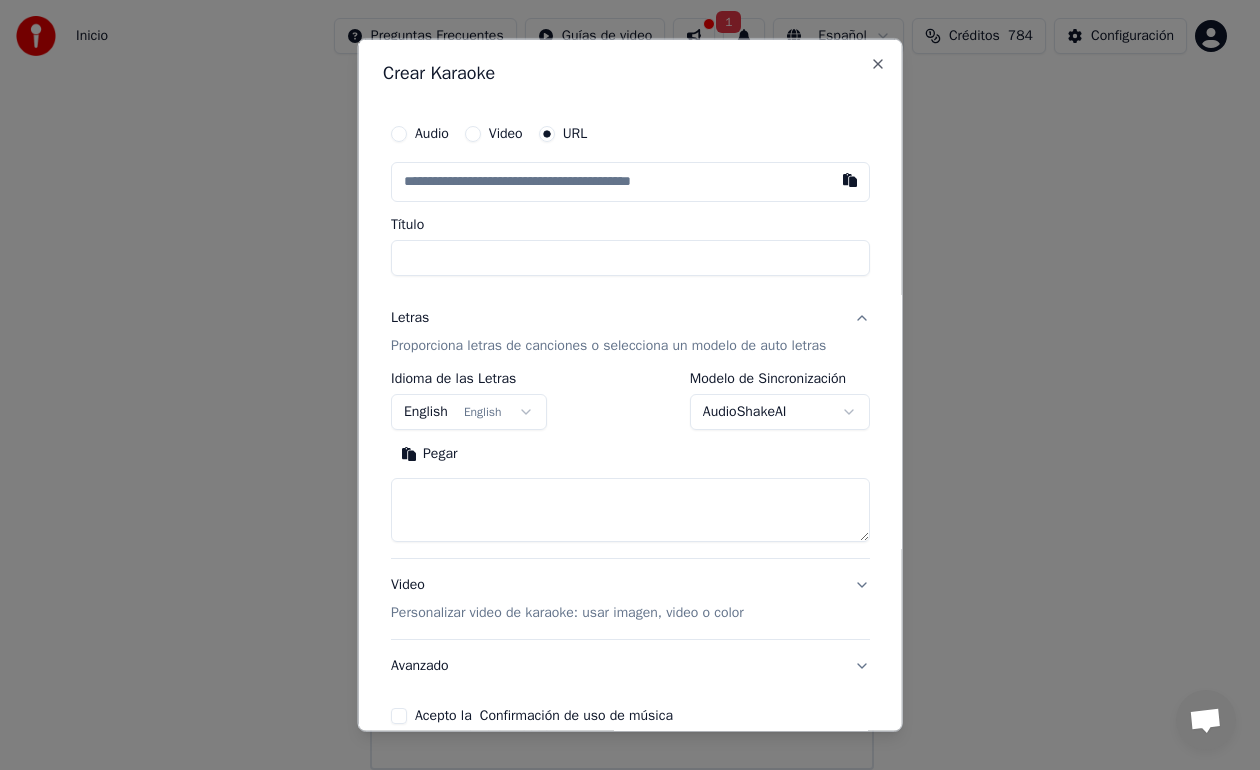 click on "Video" at bounding box center (472, 134) 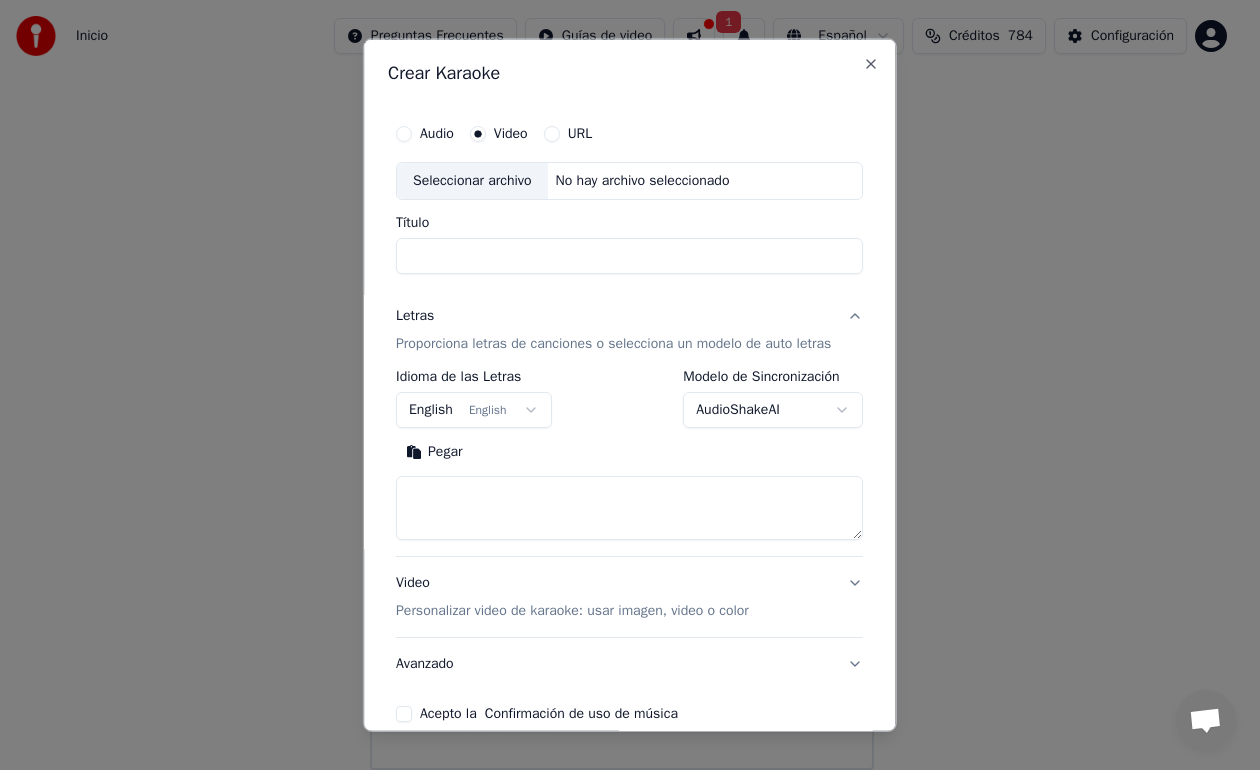click on "No hay archivo seleccionado" at bounding box center [643, 181] 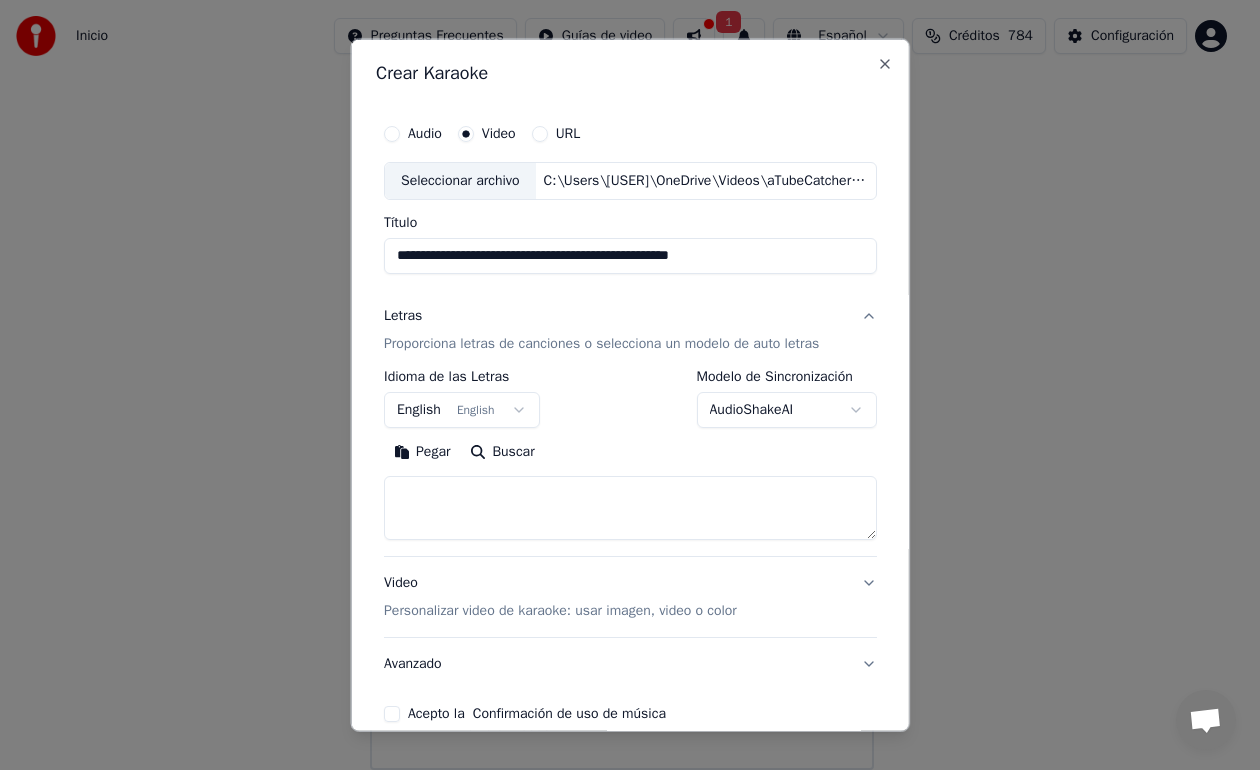 click at bounding box center [630, 507] 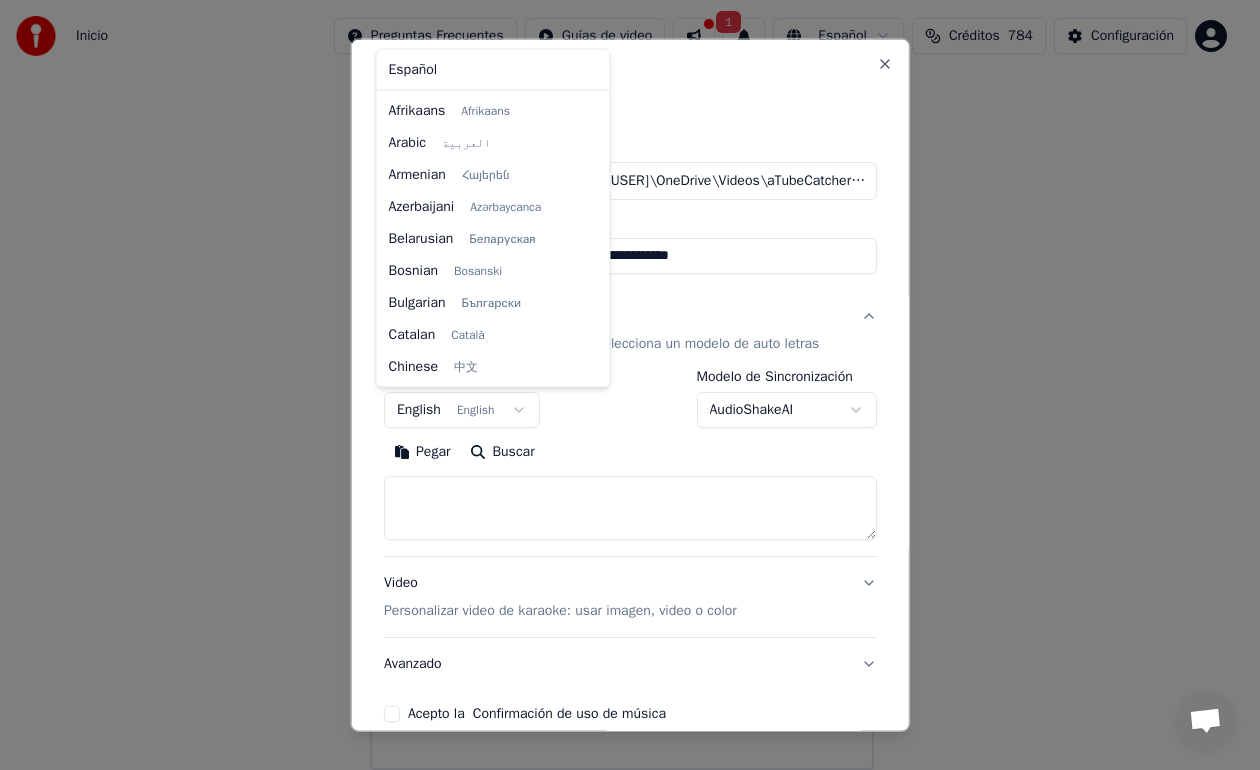 scroll, scrollTop: 160, scrollLeft: 0, axis: vertical 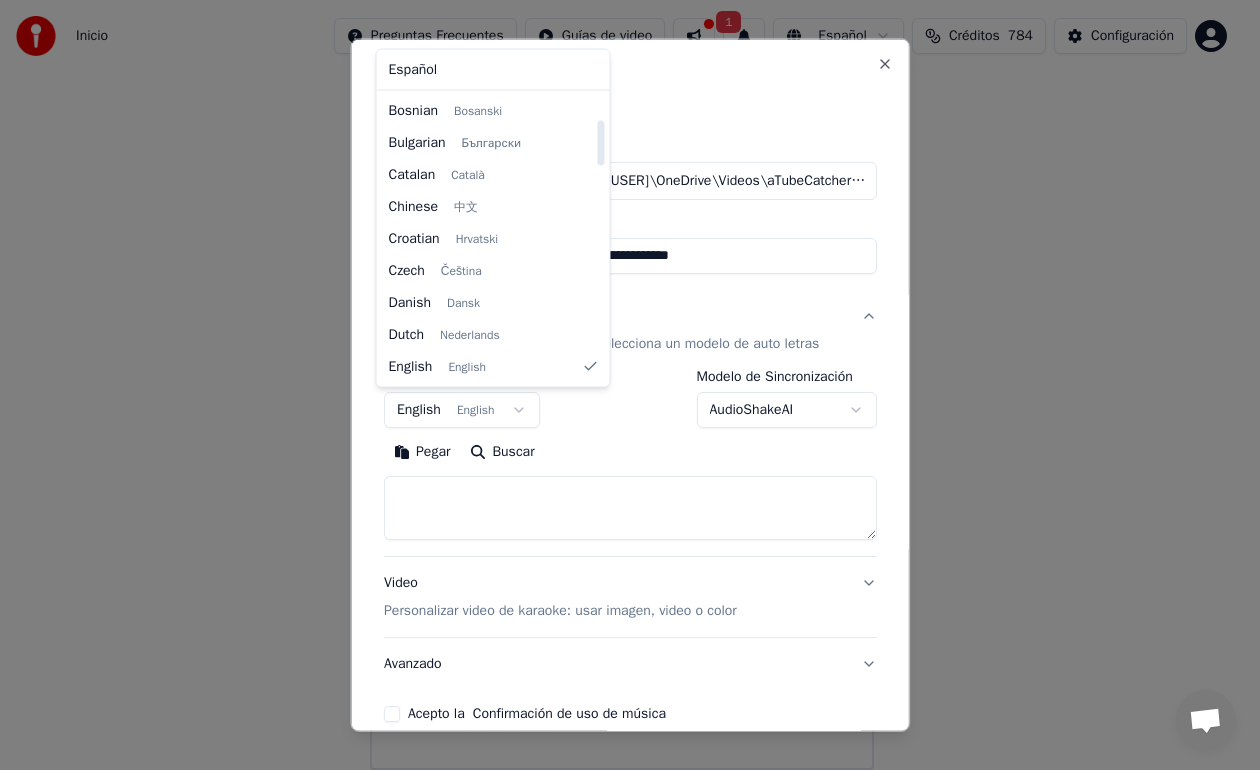 select on "**" 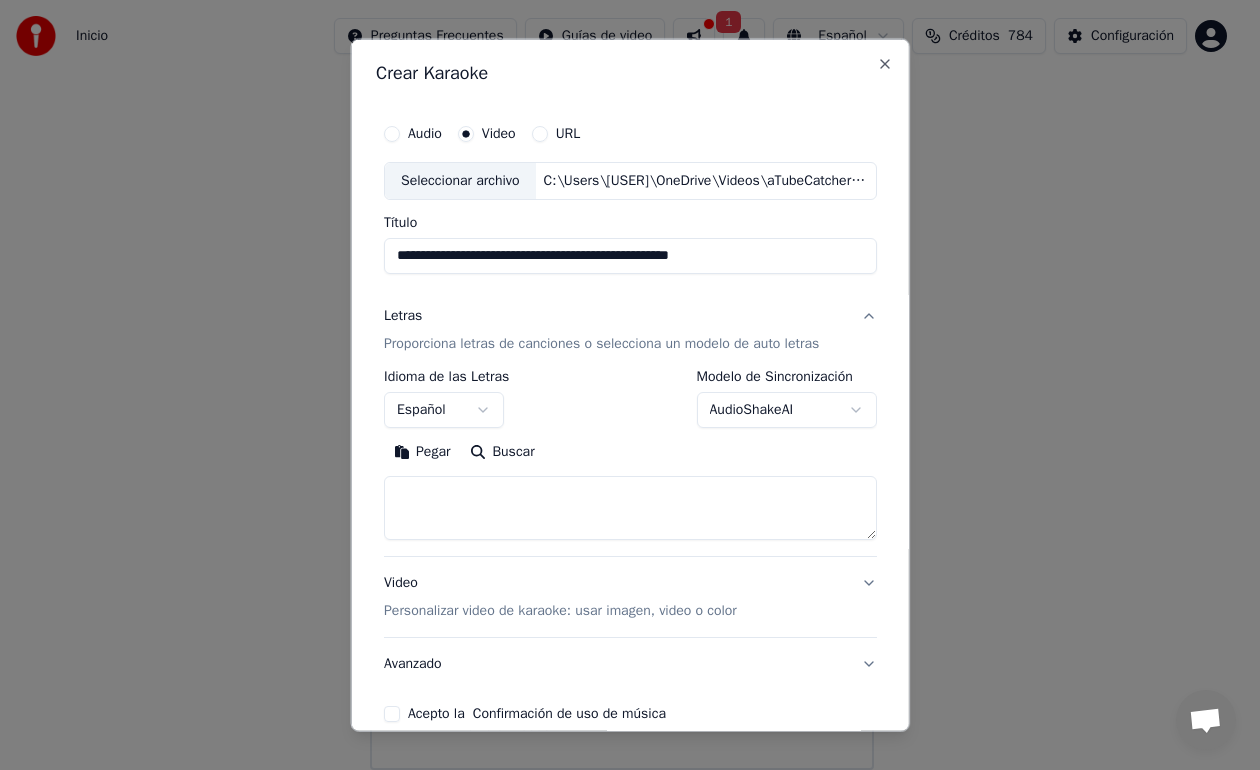 click at bounding box center [630, 507] 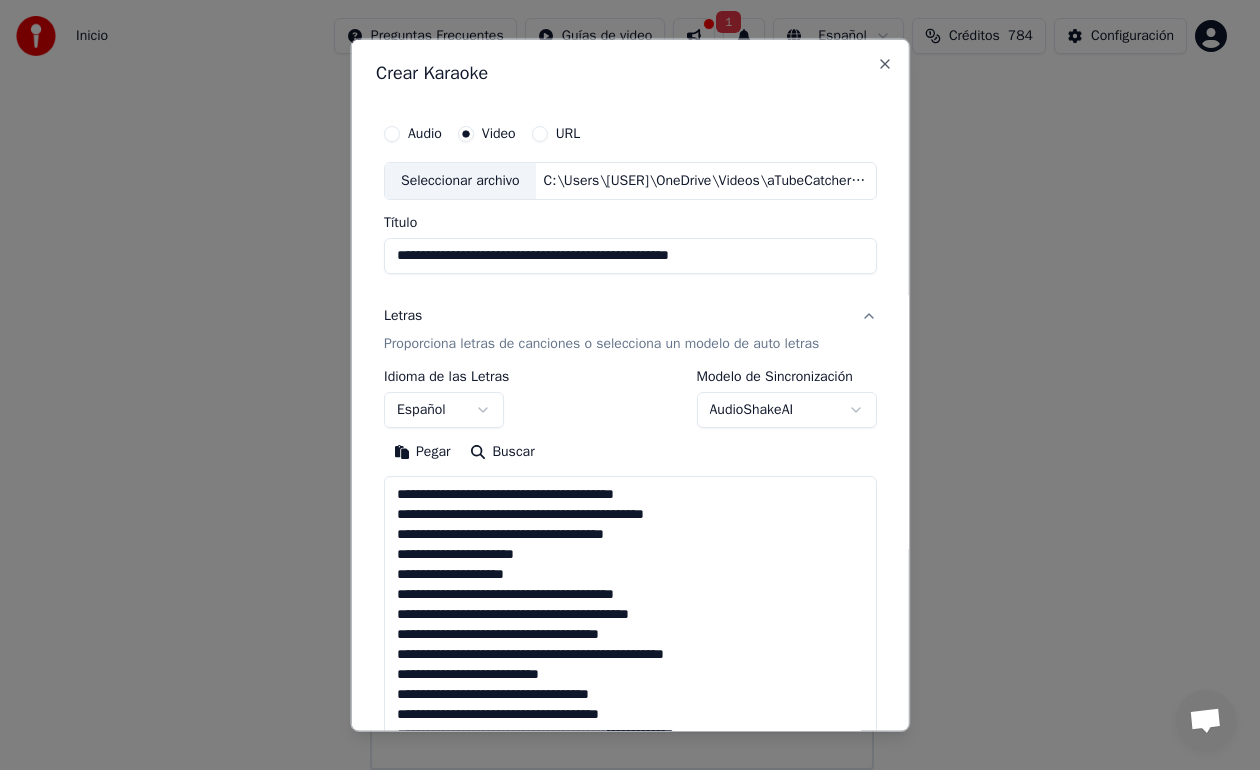 scroll, scrollTop: 525, scrollLeft: 0, axis: vertical 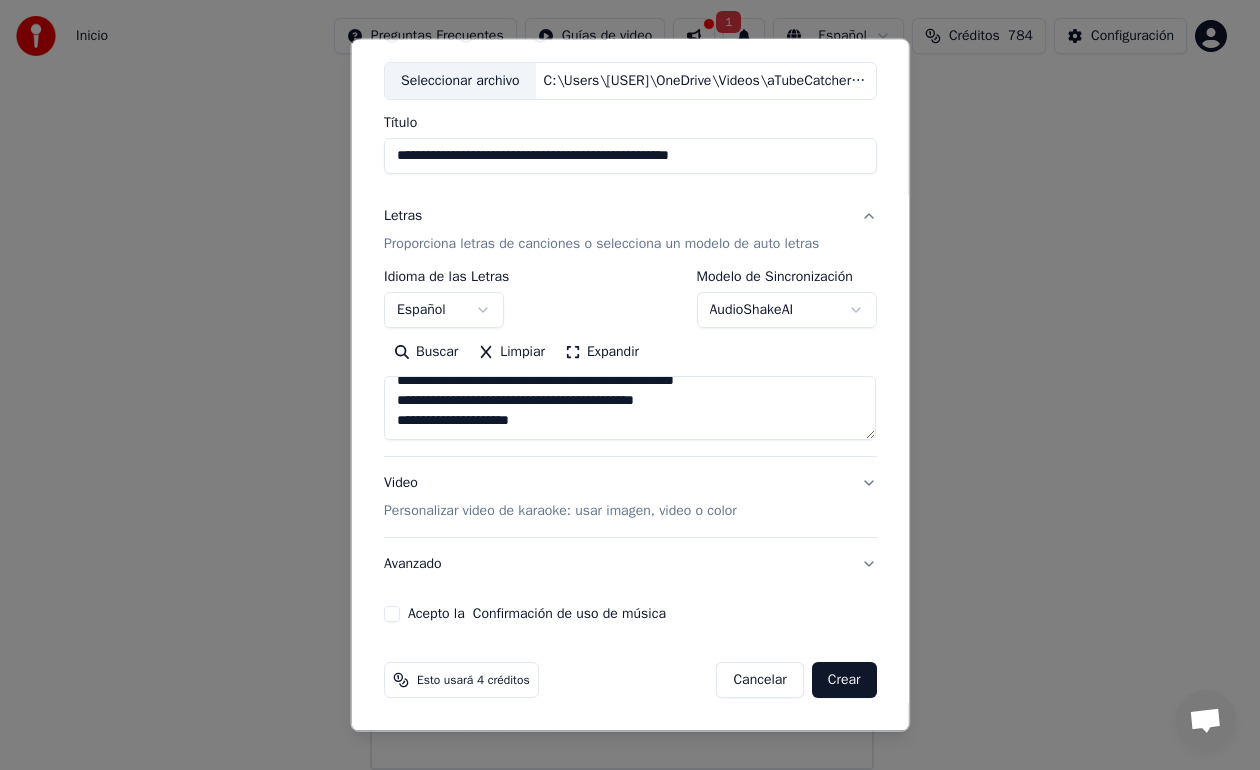 type on "**********" 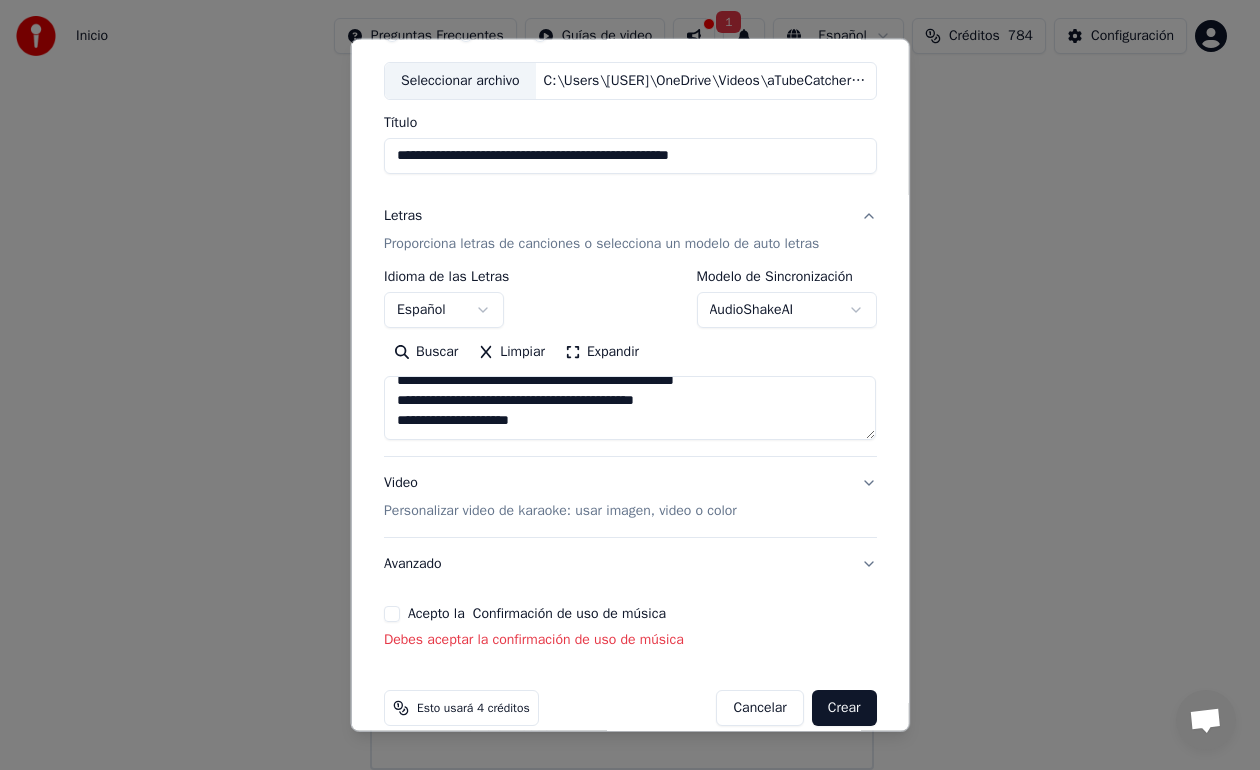 click on "Acepto la   Confirmación de uso de música" at bounding box center [392, 614] 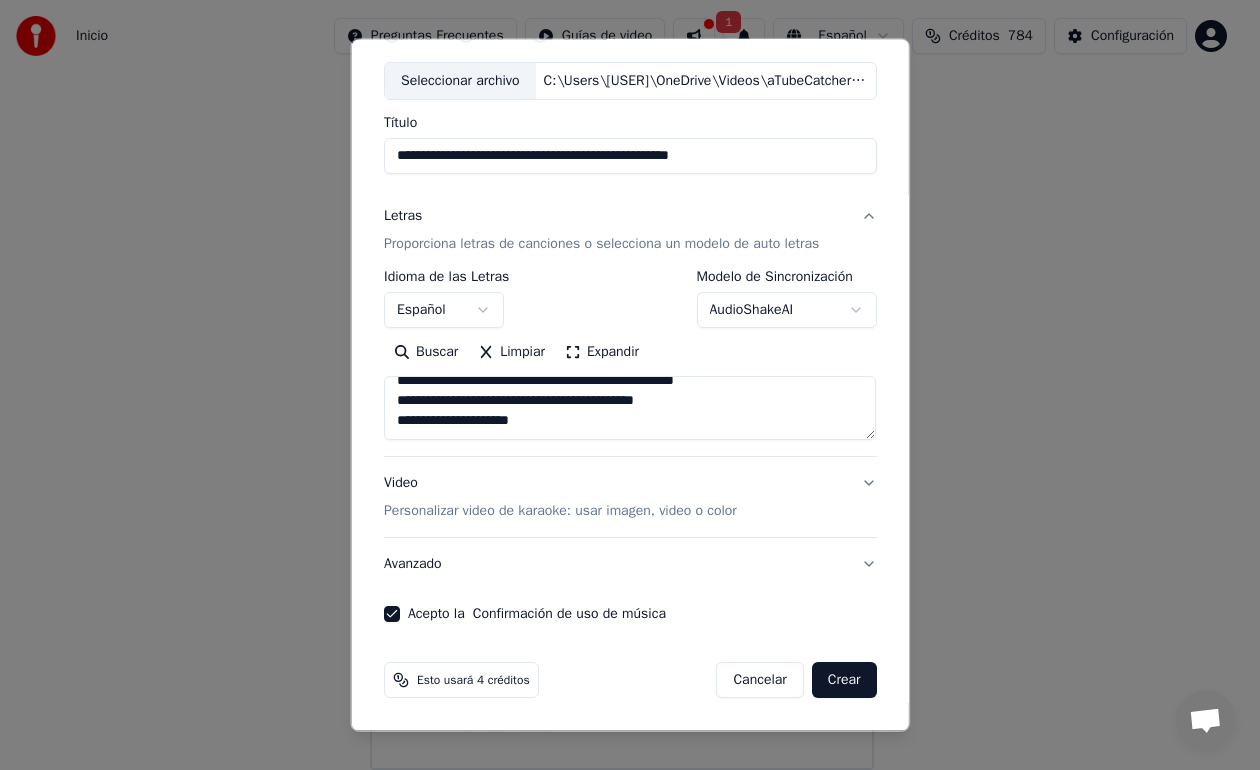 click on "Crear" at bounding box center (844, 680) 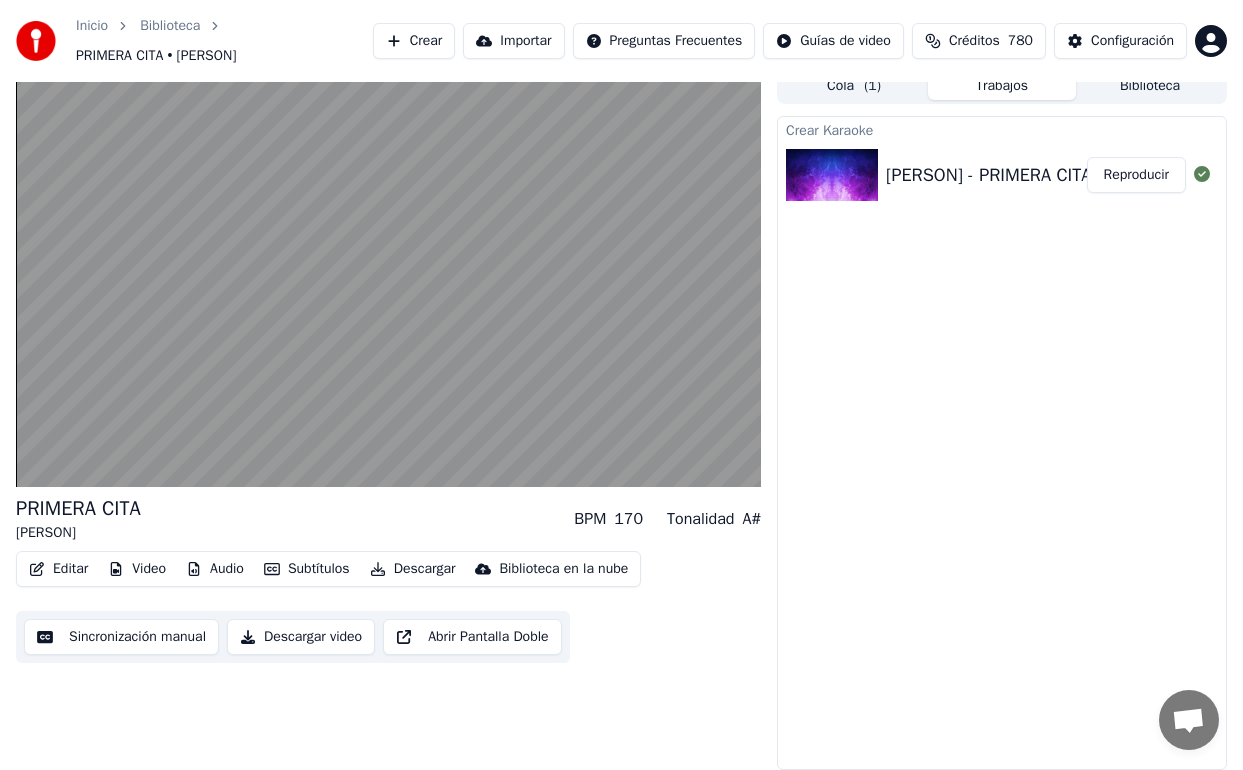 scroll, scrollTop: 14, scrollLeft: 0, axis: vertical 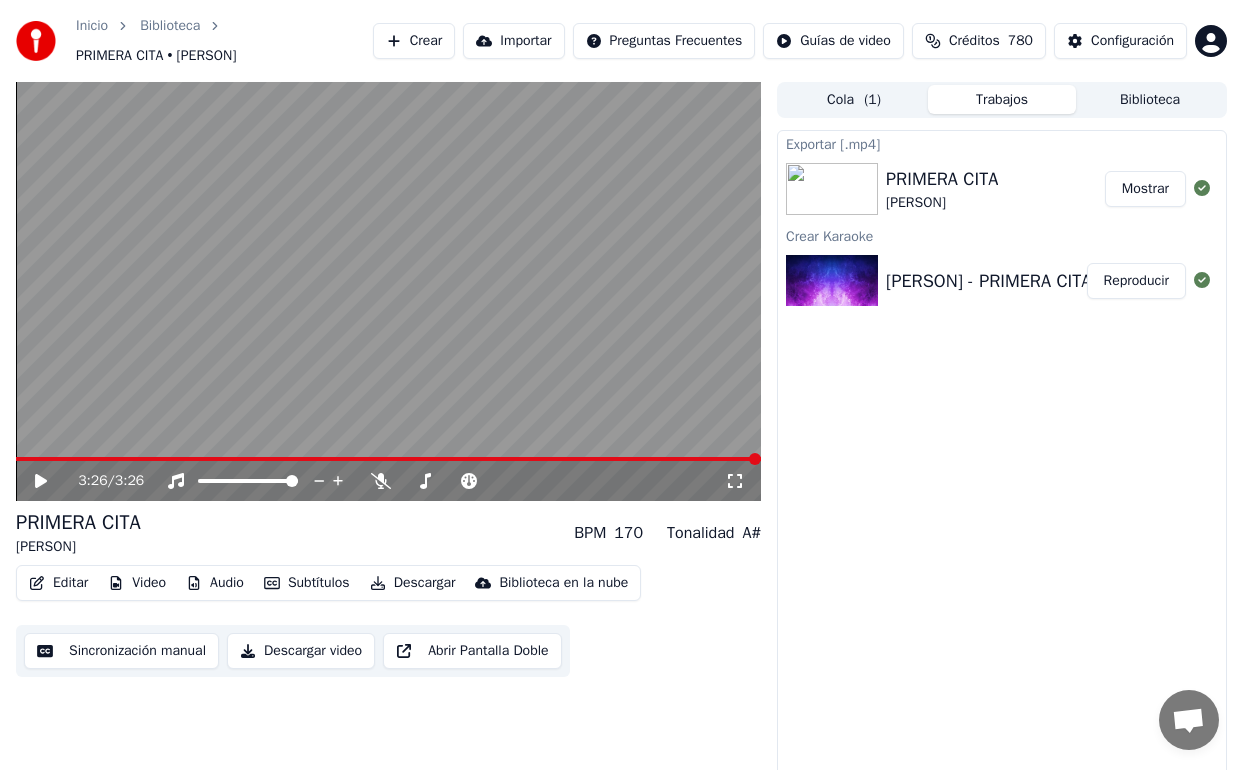 click on "Crear" at bounding box center [414, 41] 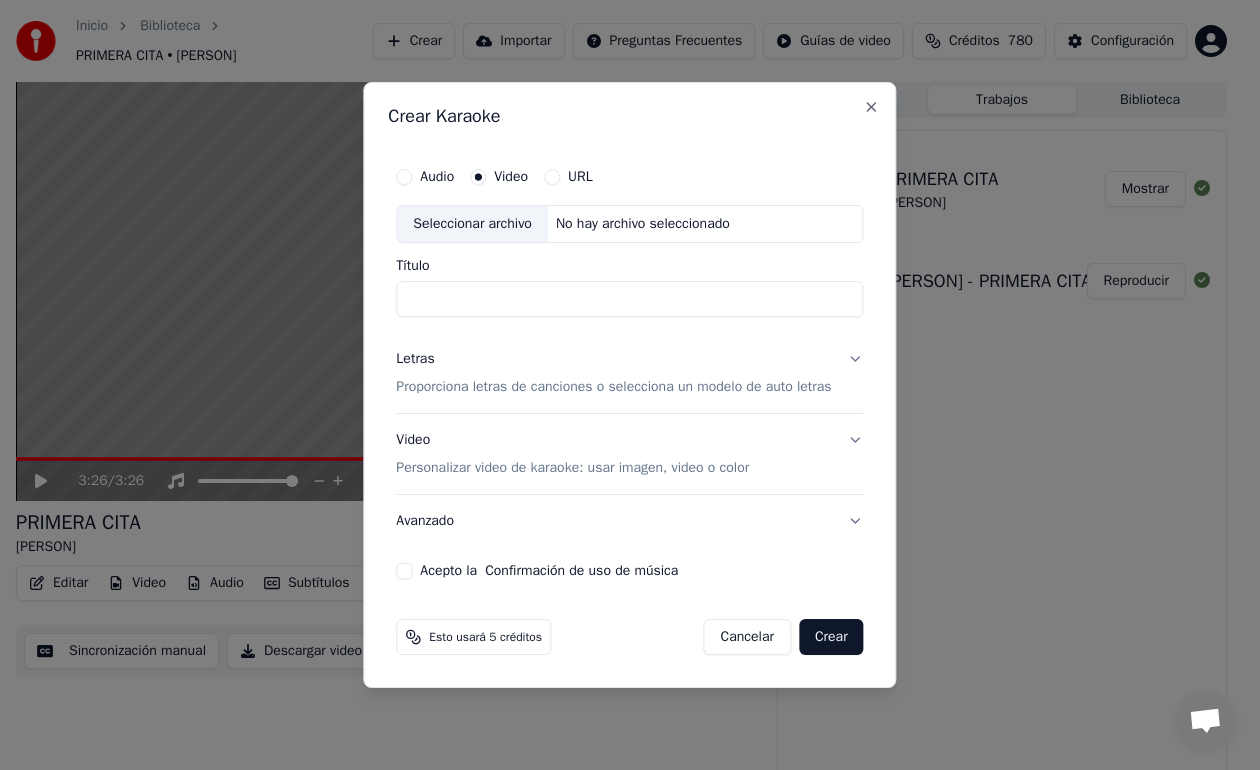 click on "URL" at bounding box center [552, 177] 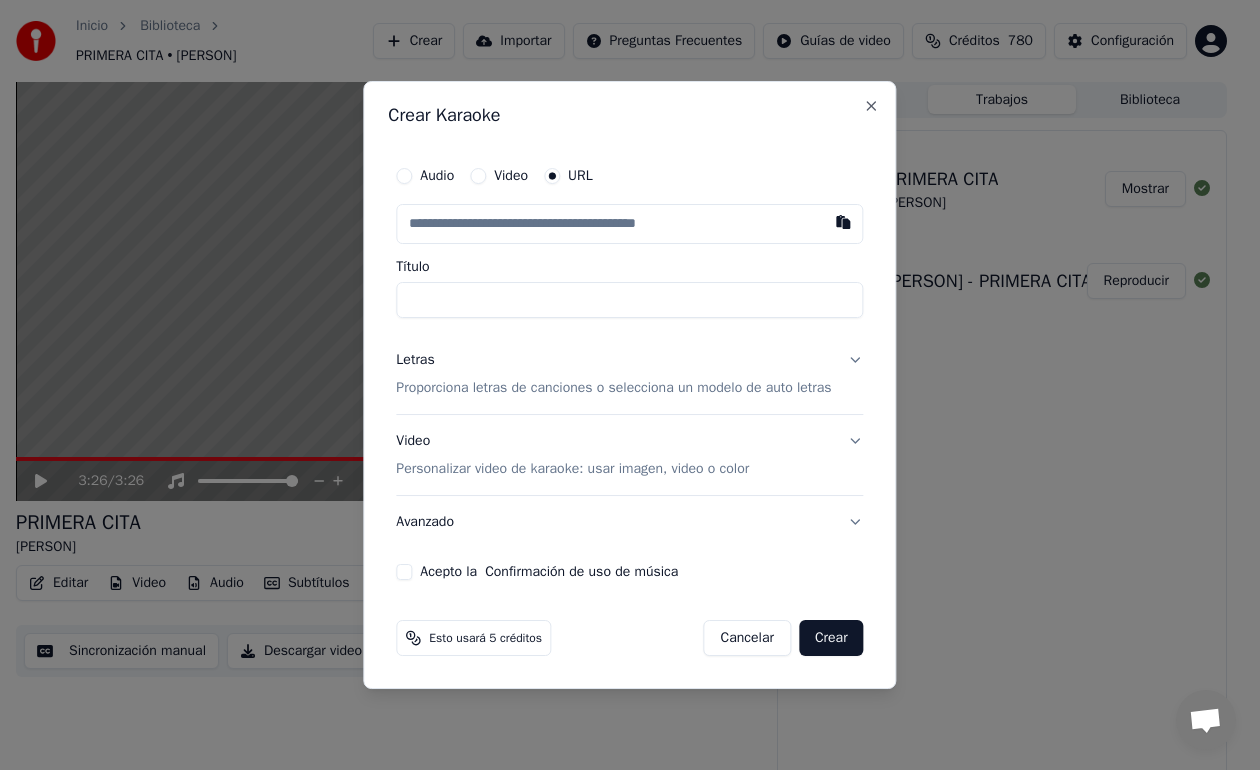 click at bounding box center [629, 224] 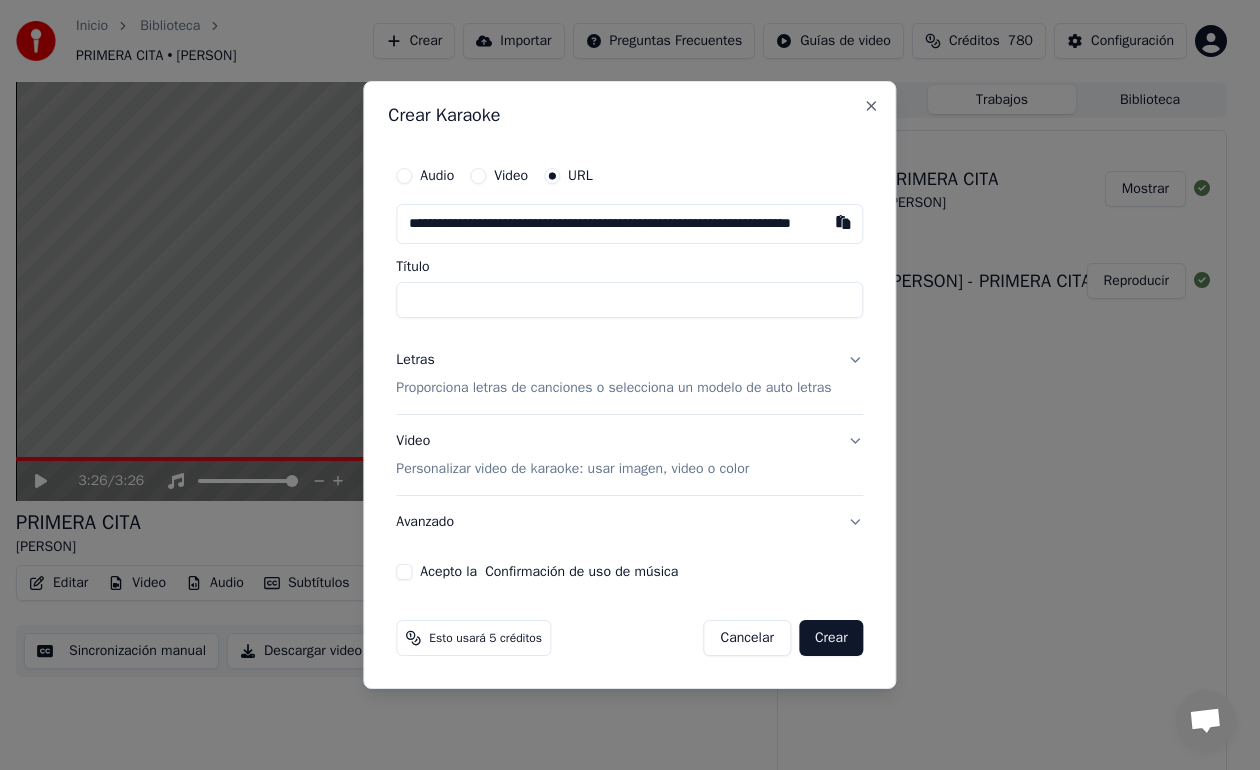scroll, scrollTop: 0, scrollLeft: 109, axis: horizontal 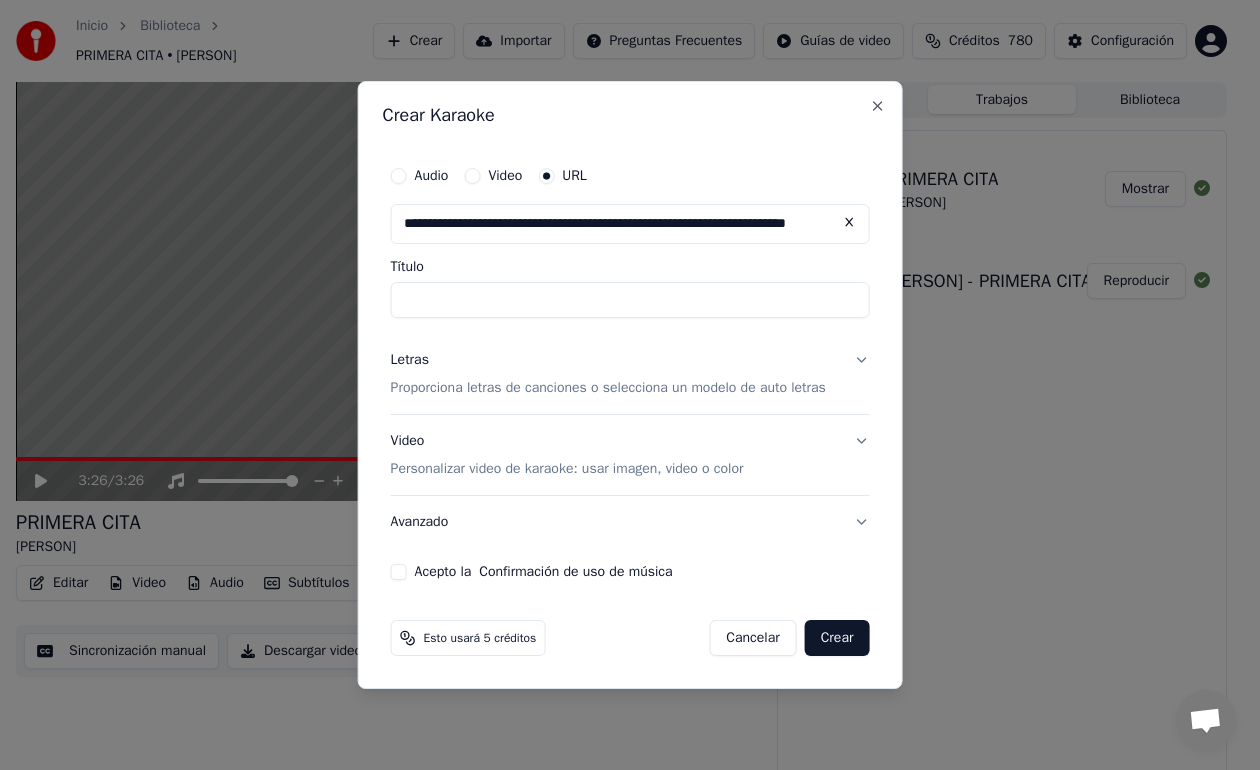 type on "**********" 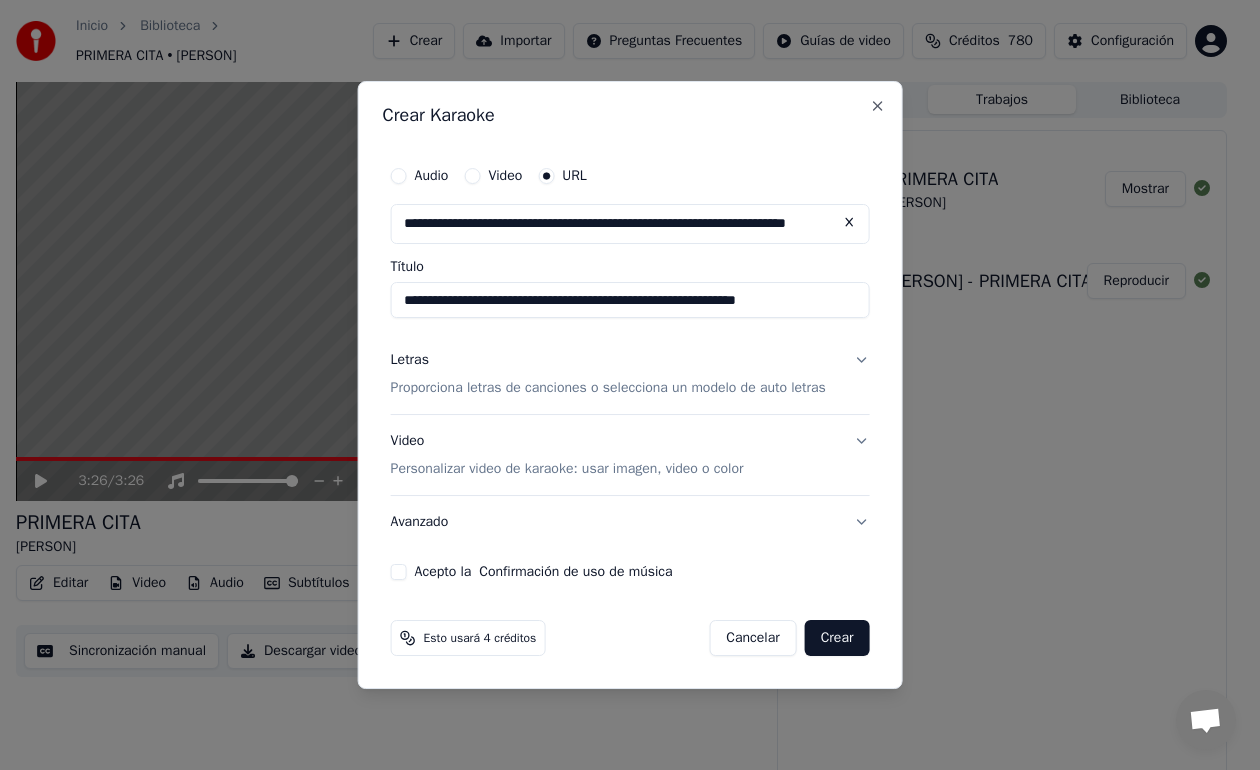 type on "**********" 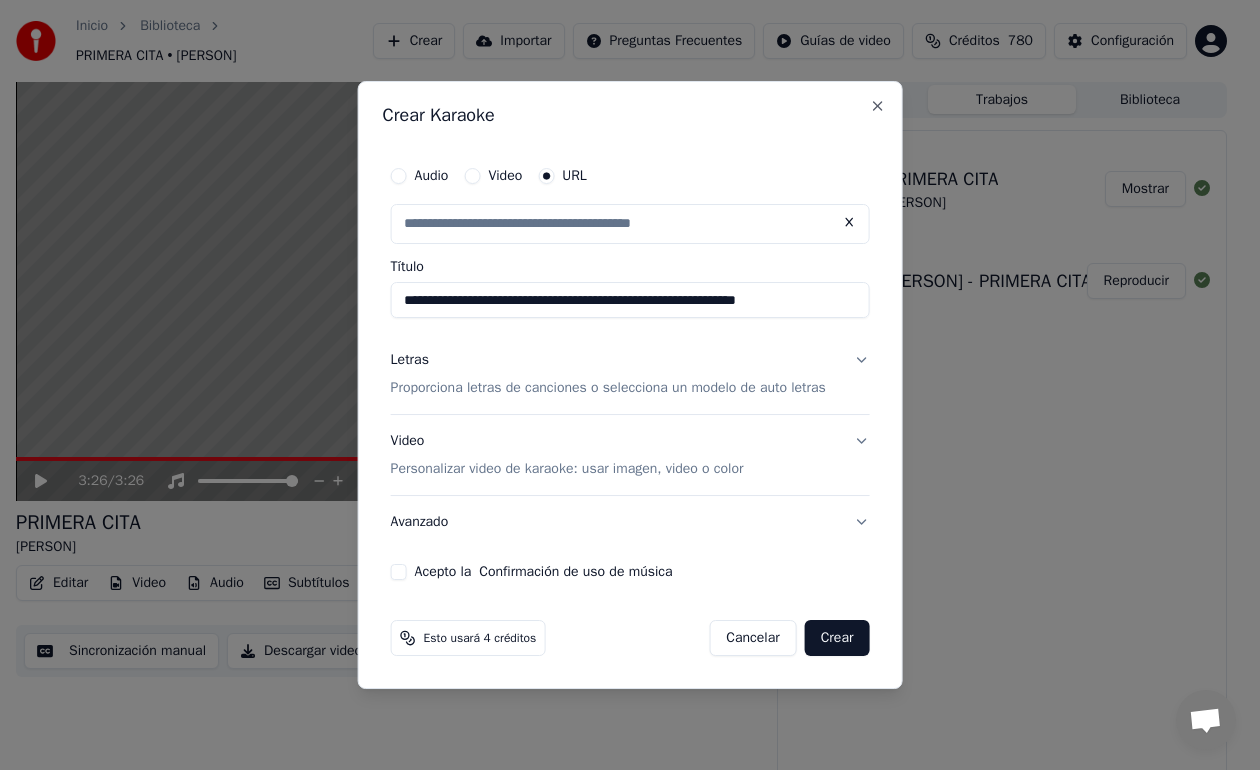 scroll, scrollTop: 0, scrollLeft: 0, axis: both 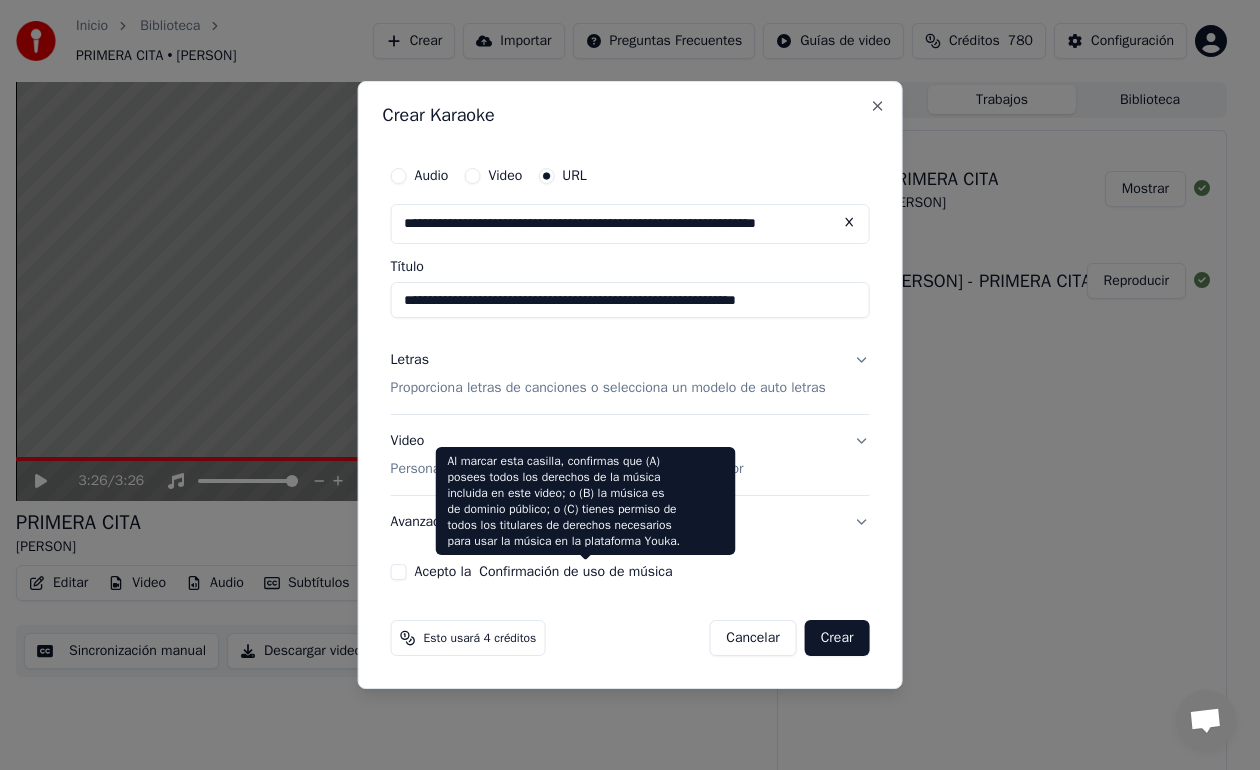 type on "**********" 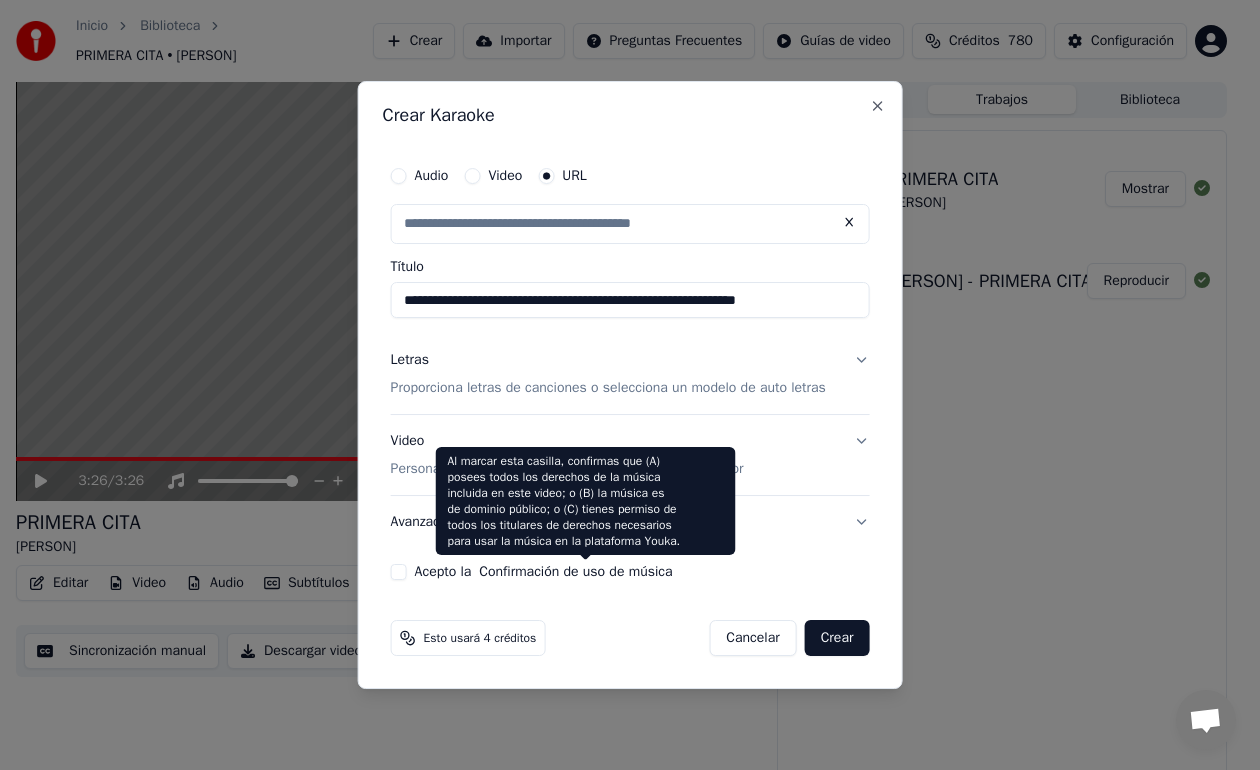 scroll, scrollTop: 0, scrollLeft: 0, axis: both 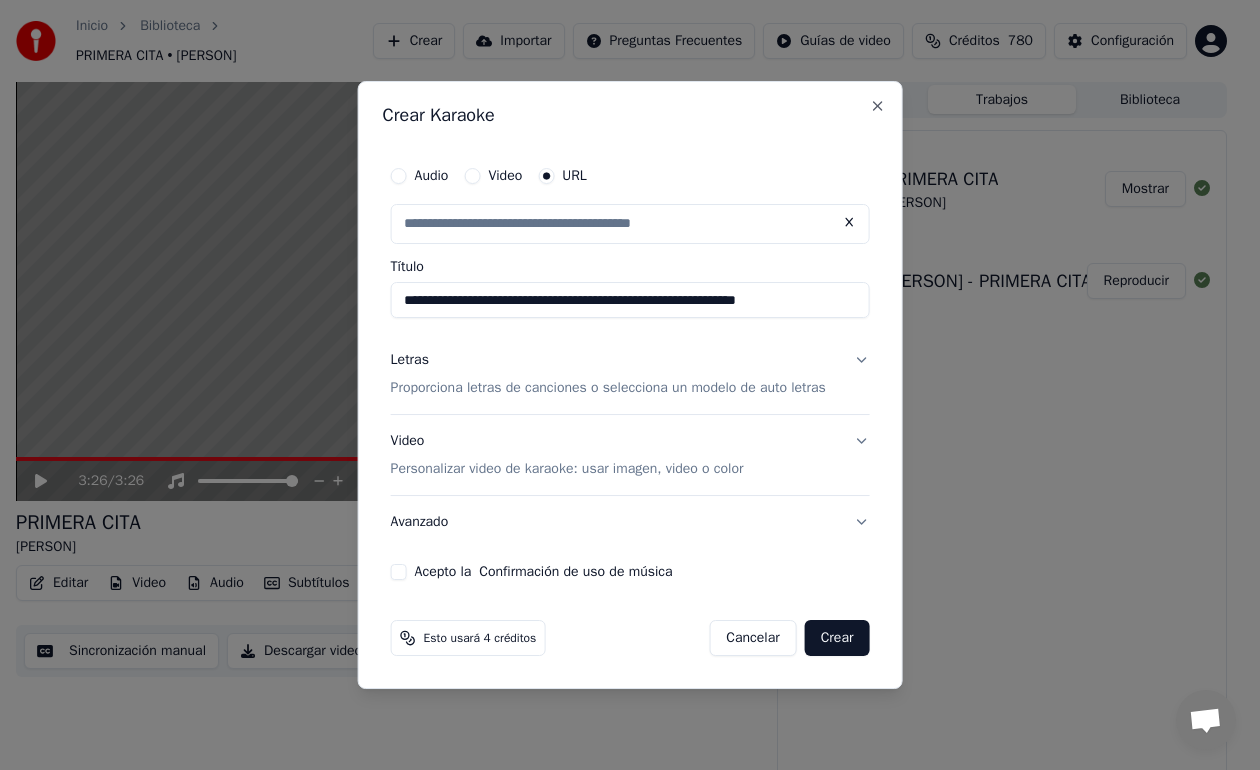 click on "Proporciona letras de canciones o selecciona un modelo de auto letras" at bounding box center (608, 388) 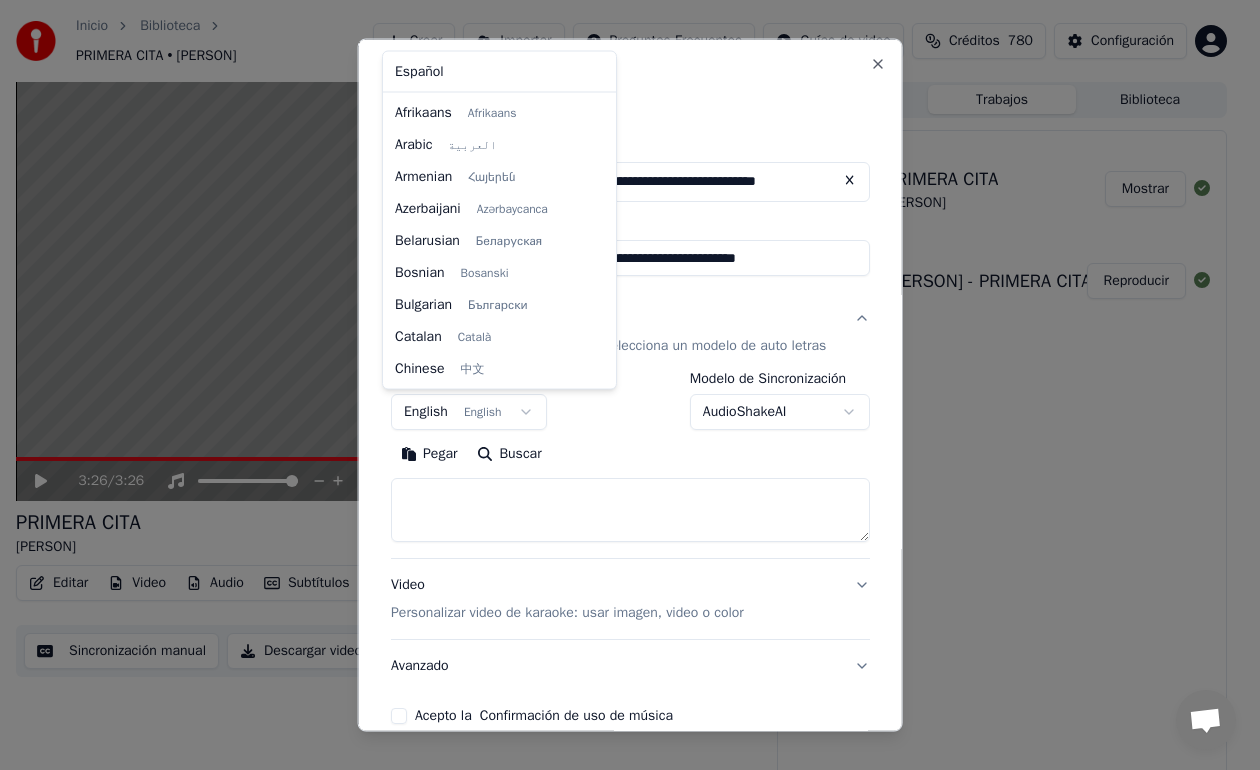 click on "**********" at bounding box center [621, 385] 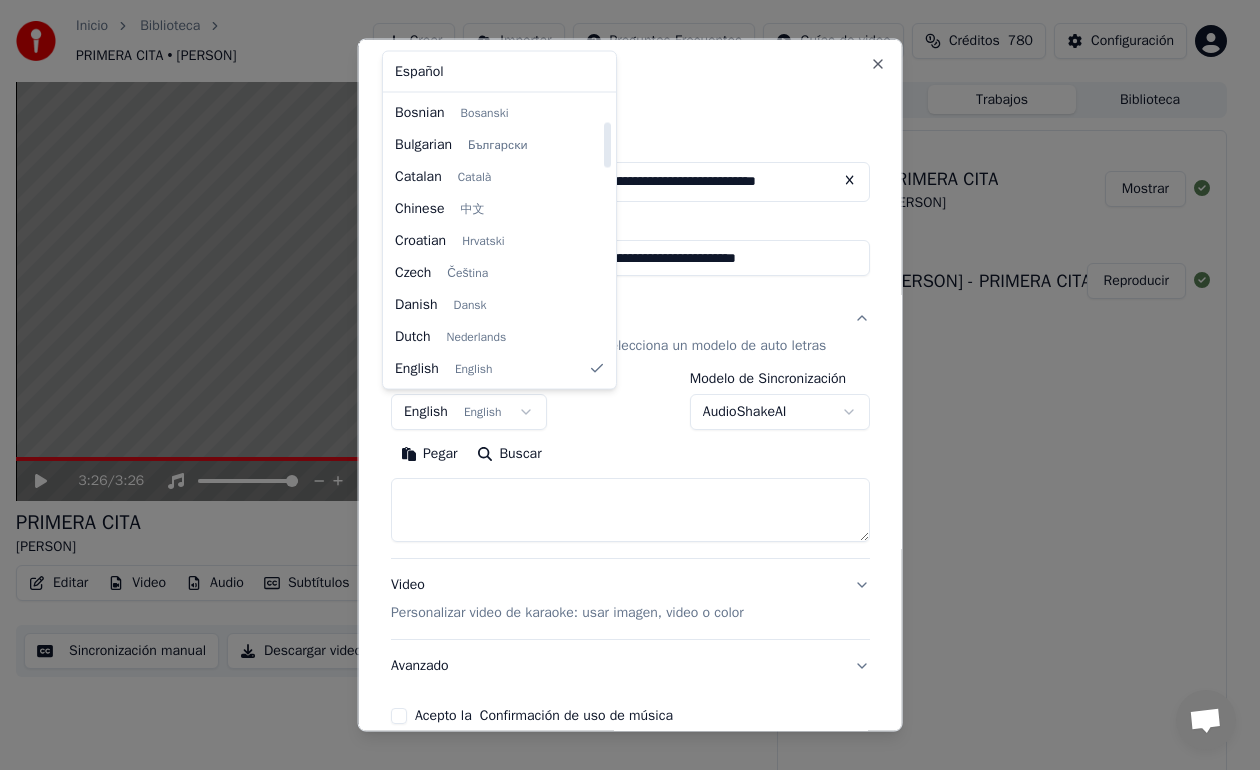 select on "**" 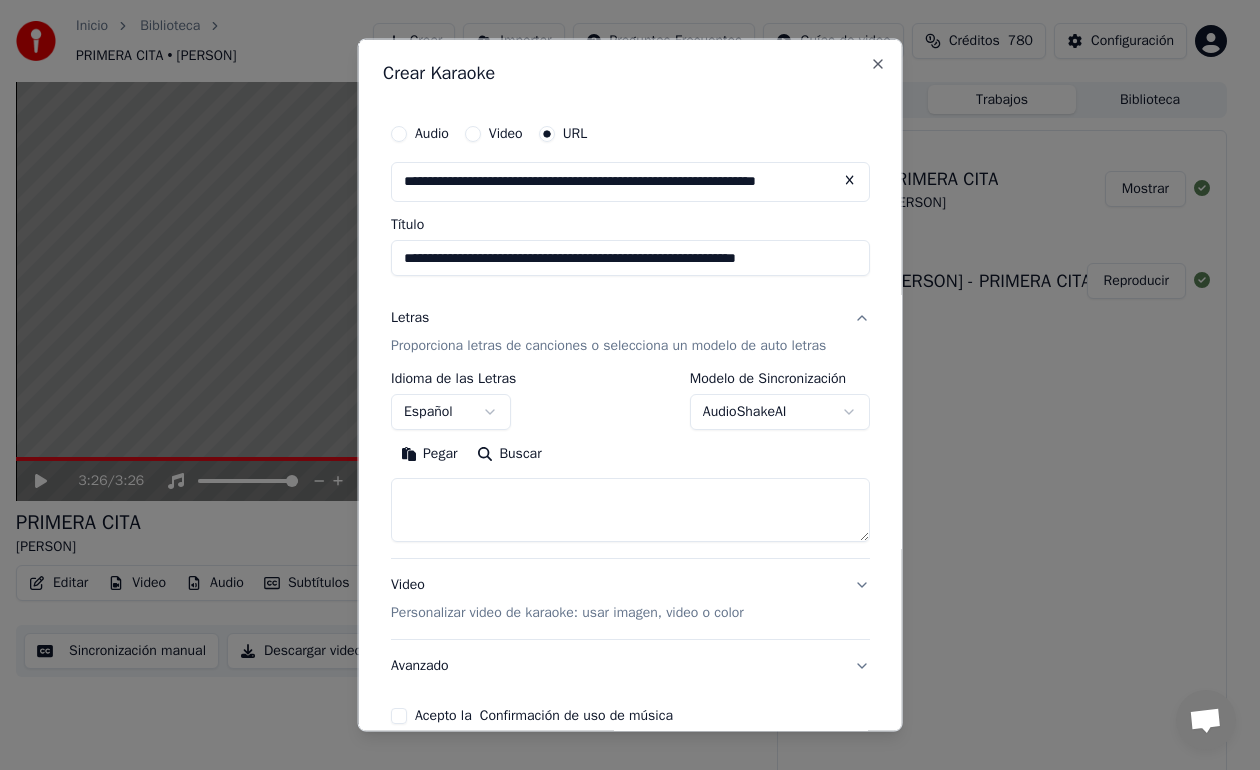 click at bounding box center [630, 509] 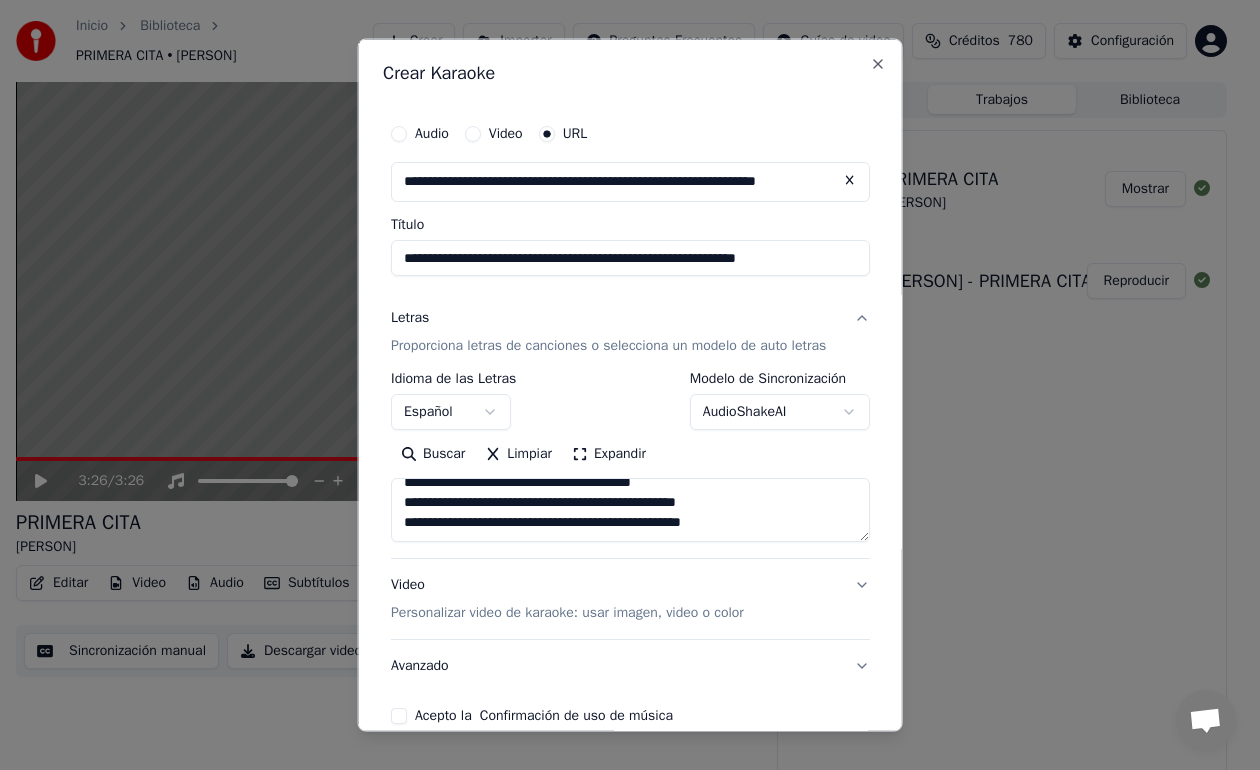 scroll, scrollTop: 1033, scrollLeft: 0, axis: vertical 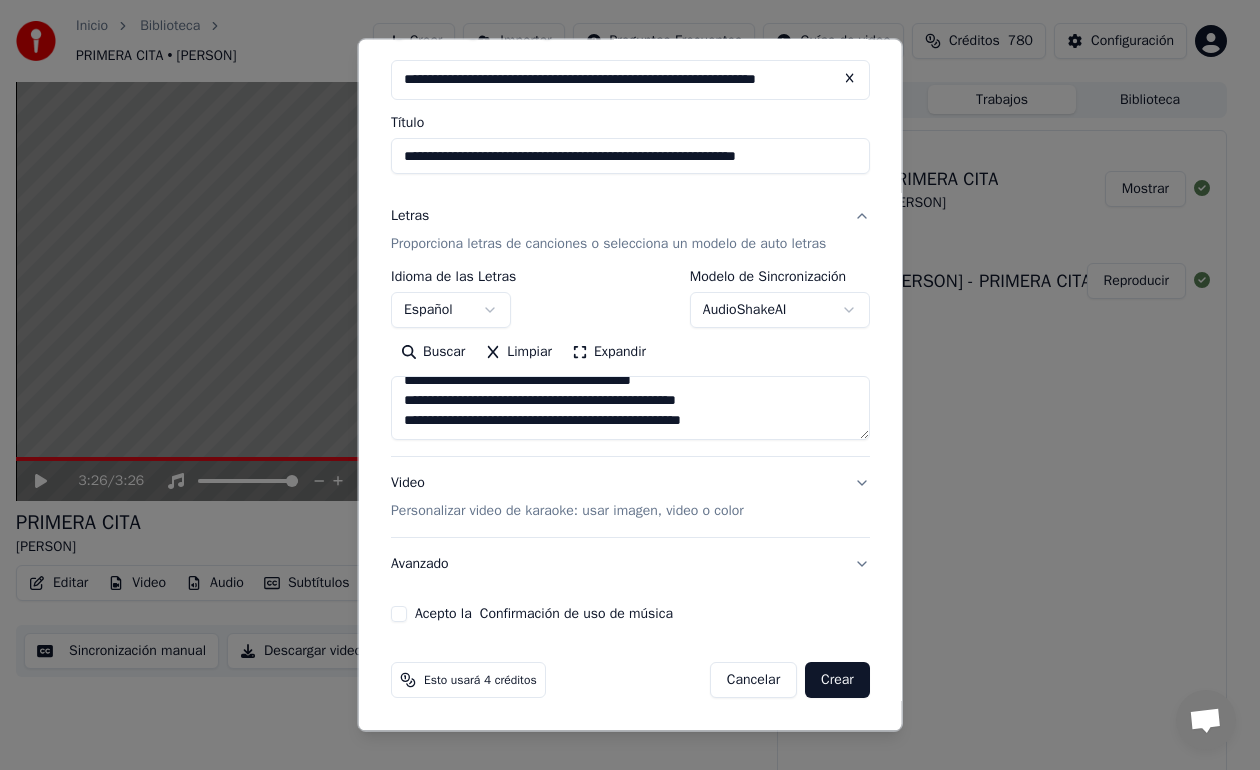 type on "**********" 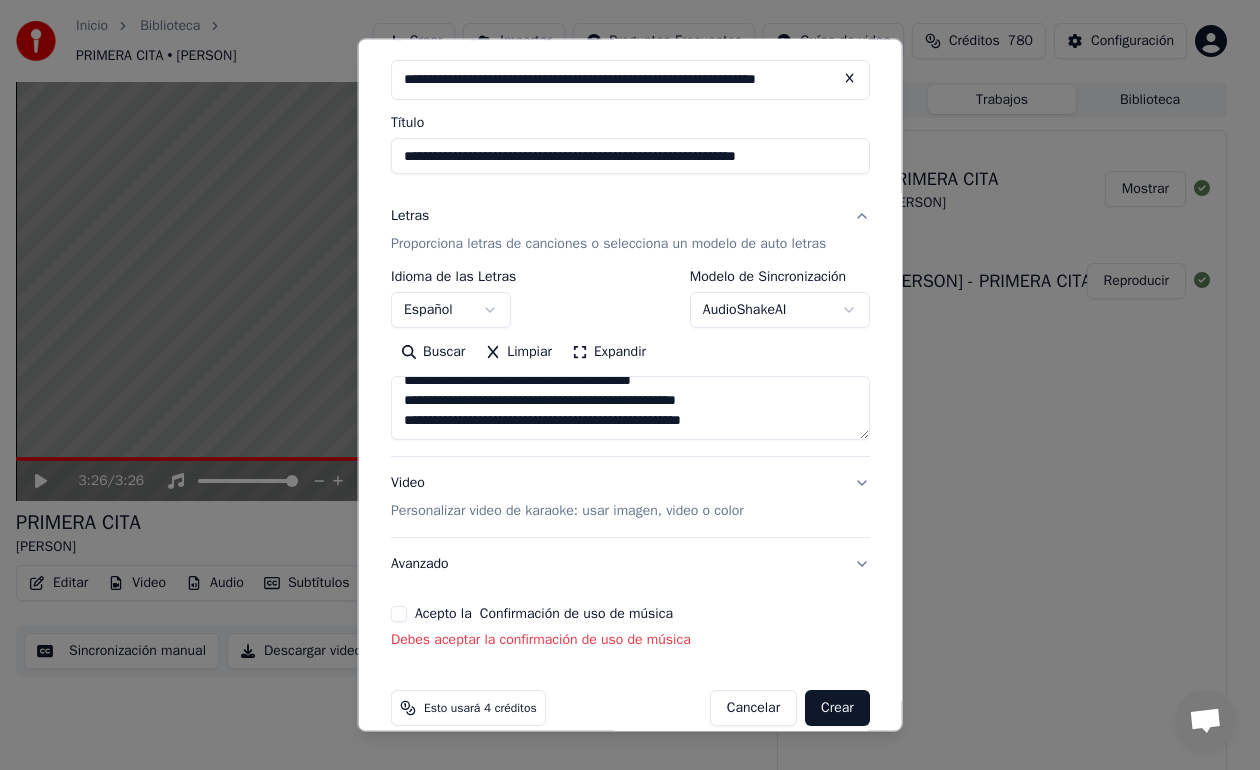 click on "Acepto la   Confirmación de uso de música" at bounding box center [399, 614] 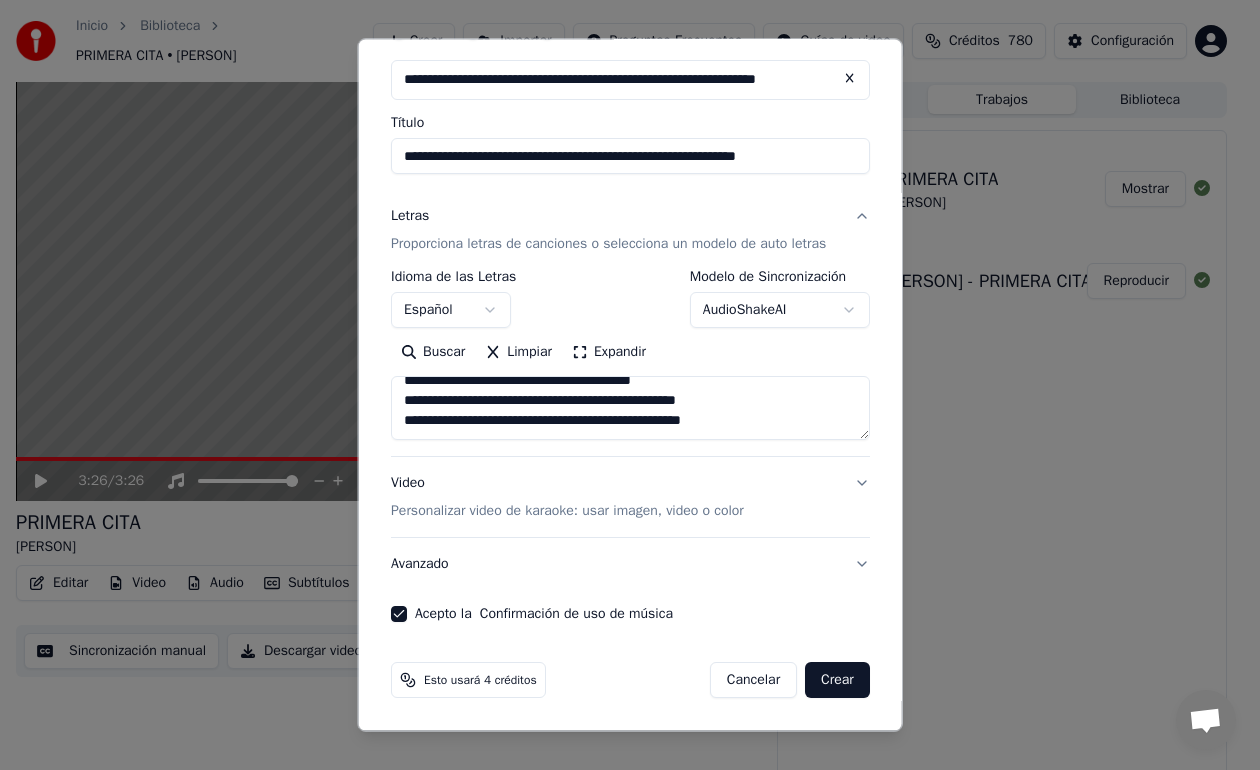 click on "Crear" at bounding box center (837, 680) 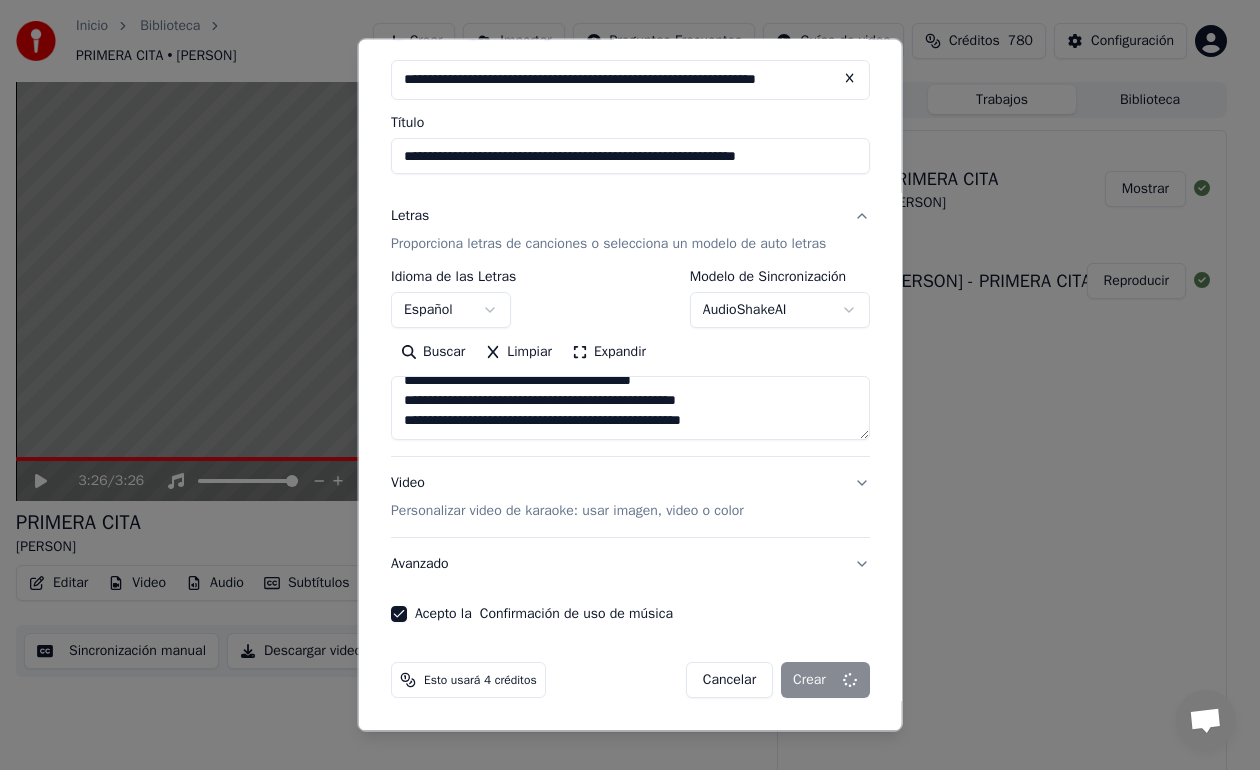 type 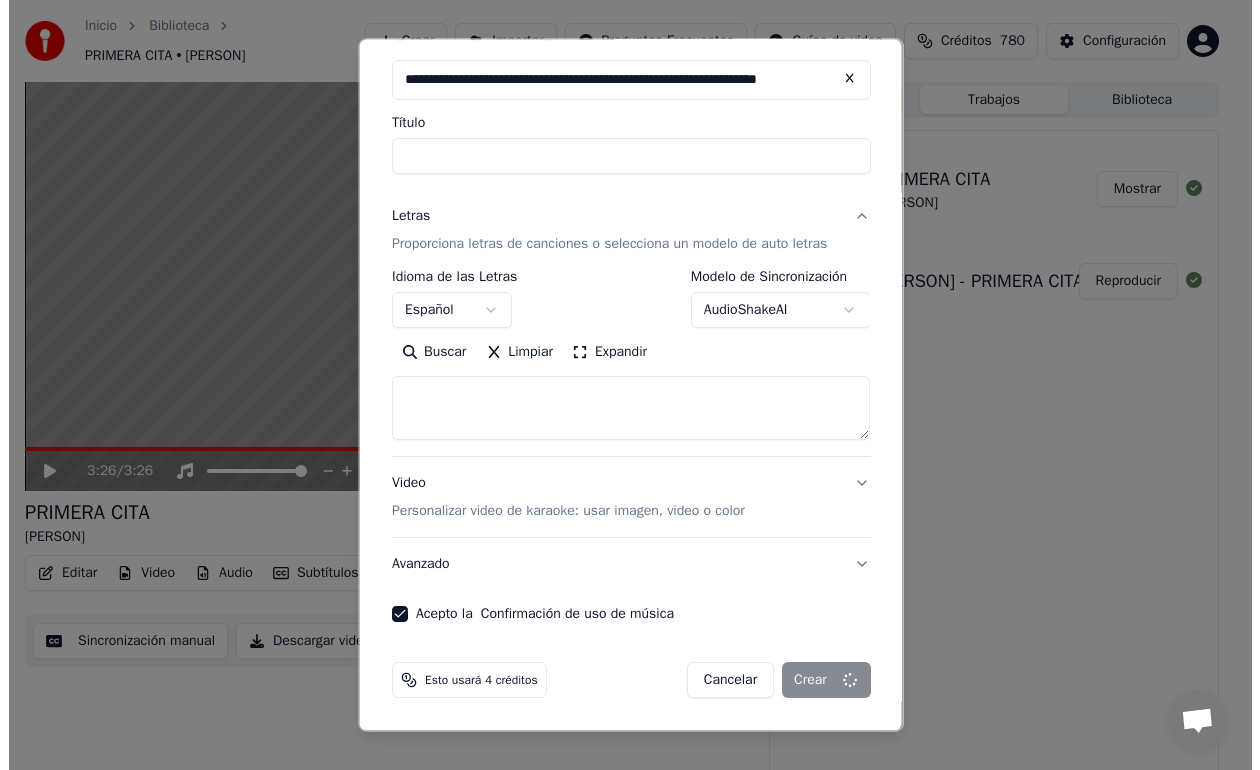 scroll, scrollTop: 0, scrollLeft: 0, axis: both 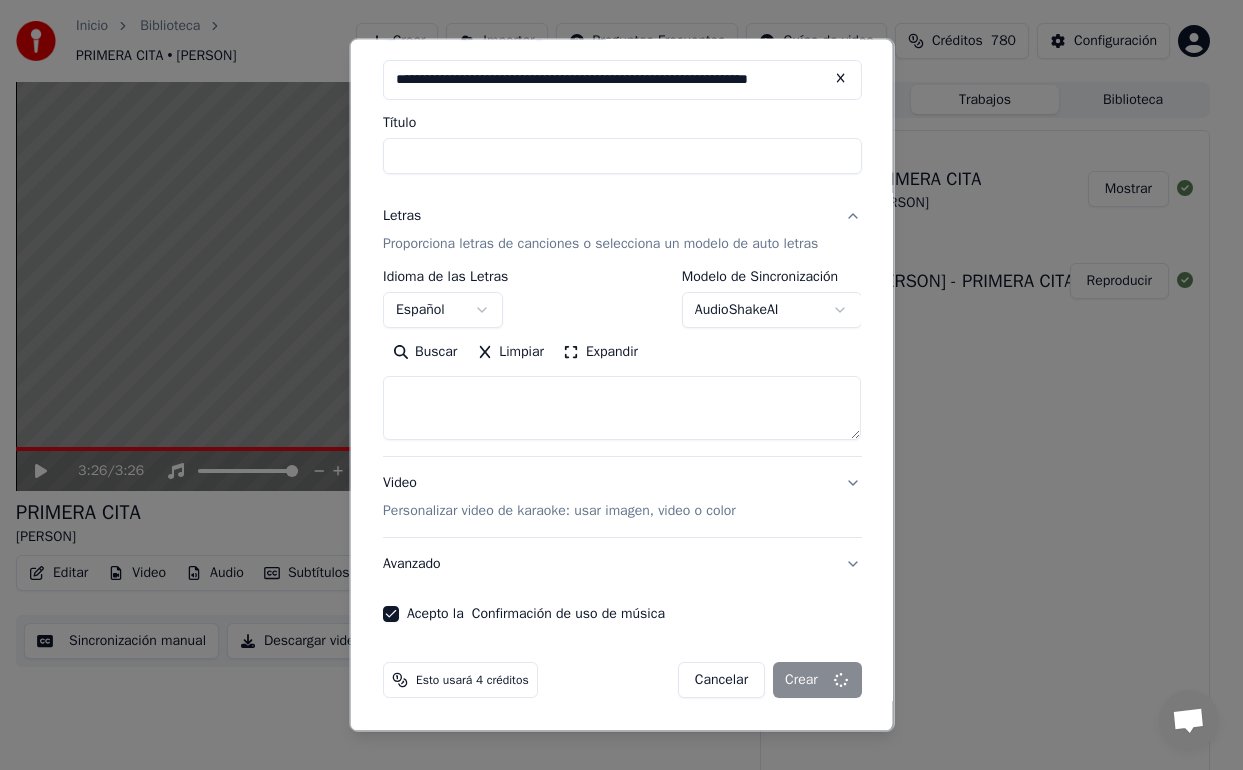 select 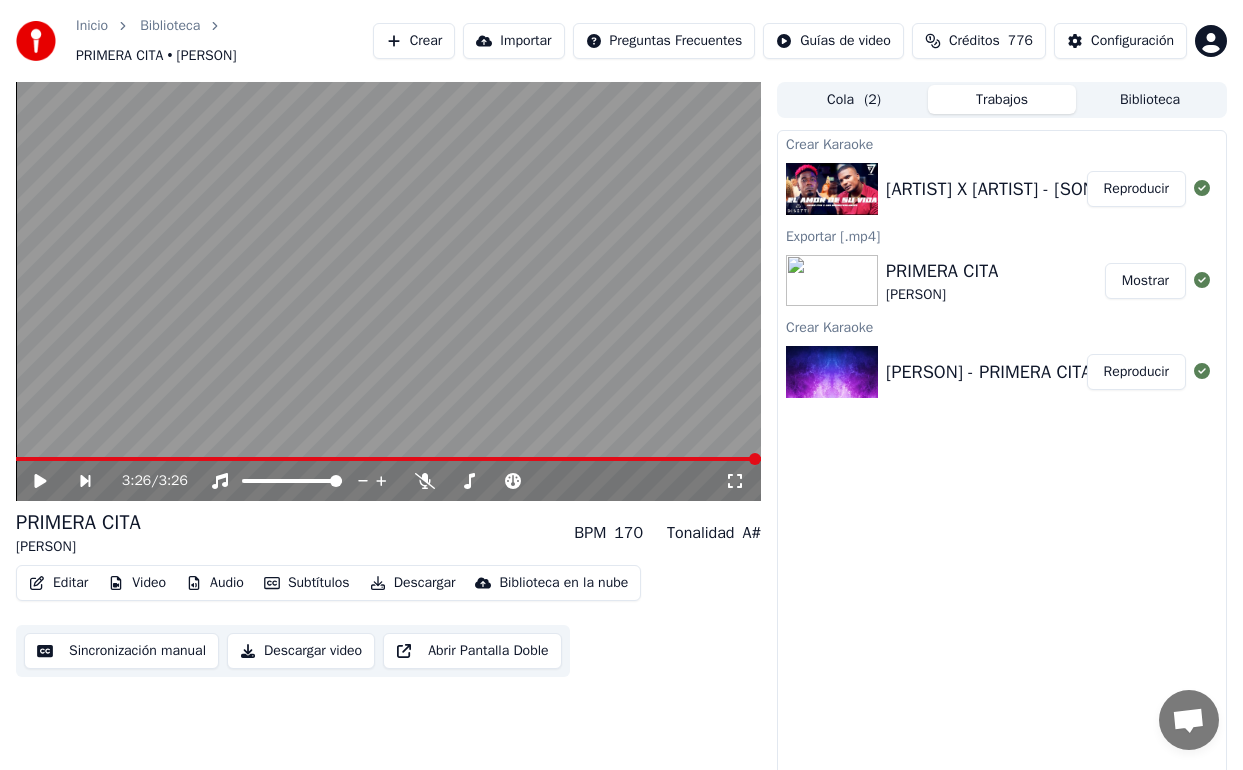 click on "[ARTIST] X [ARTIST] - [SONG] | Salsa Urbana" at bounding box center [1059, 189] 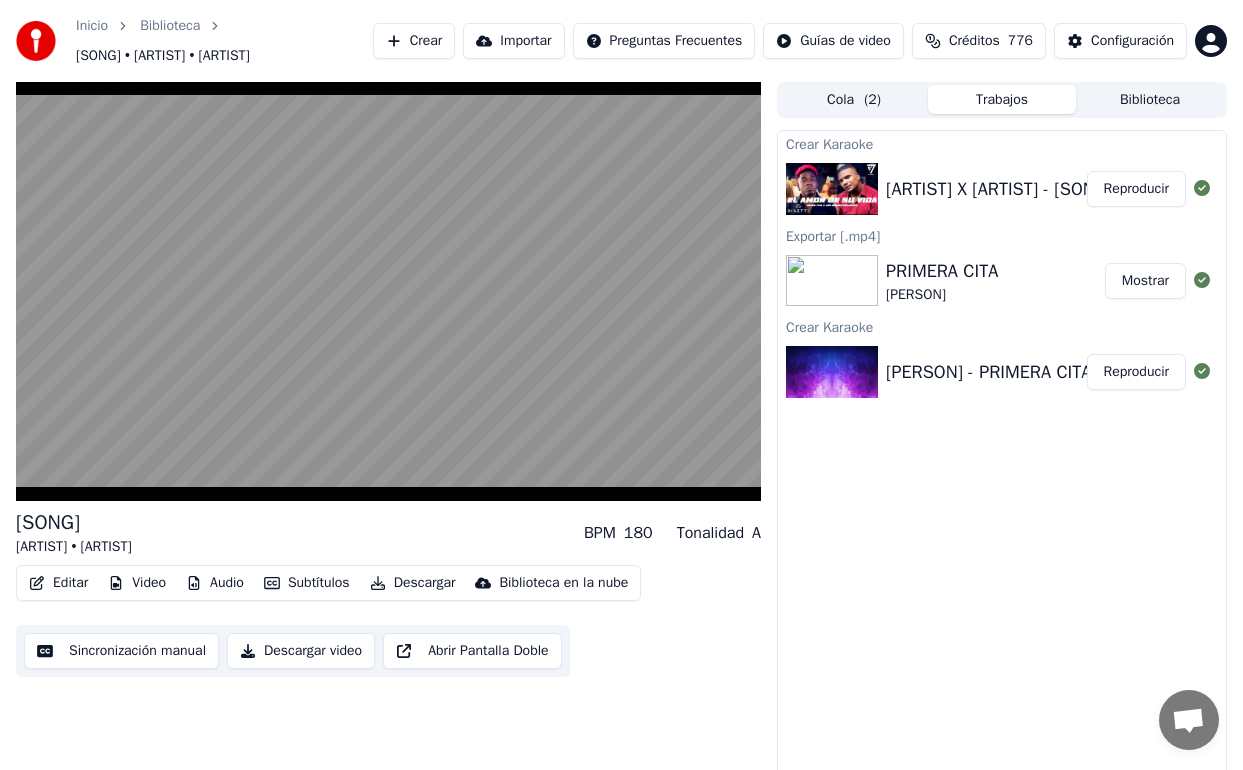 type 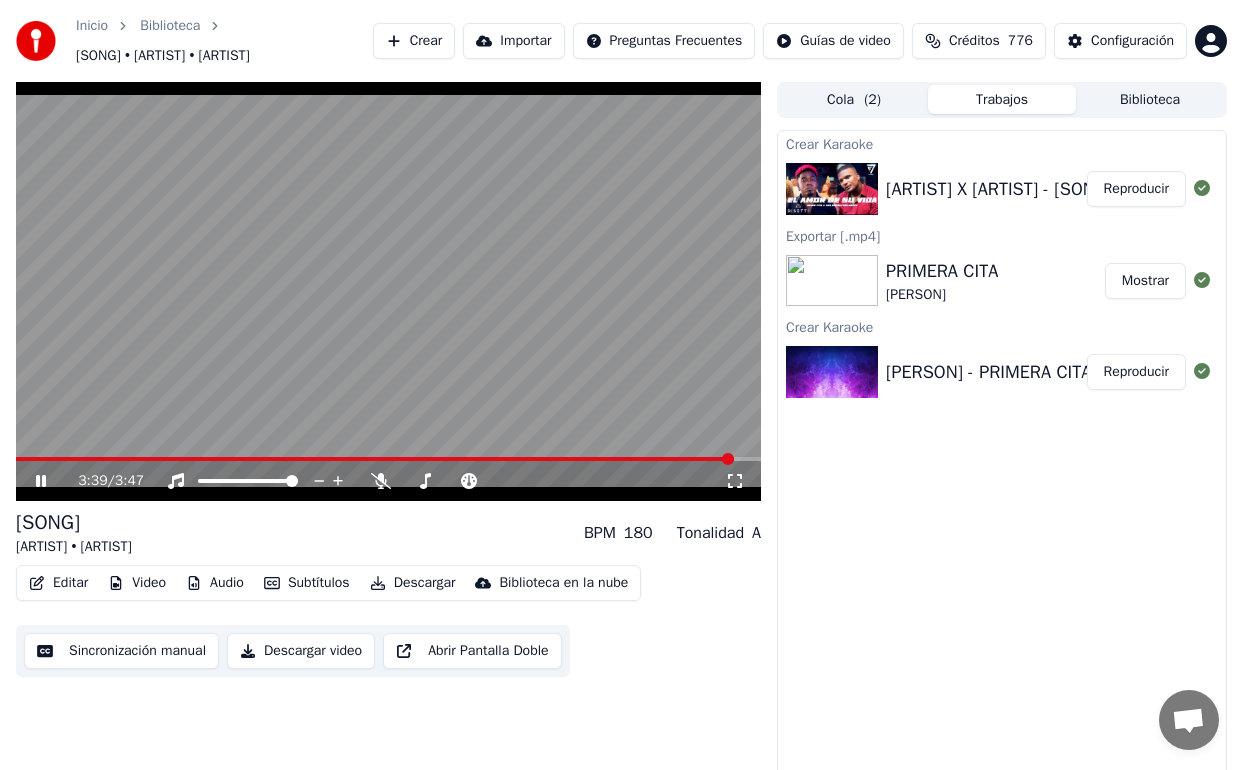 click on "Descargar video" at bounding box center (301, 651) 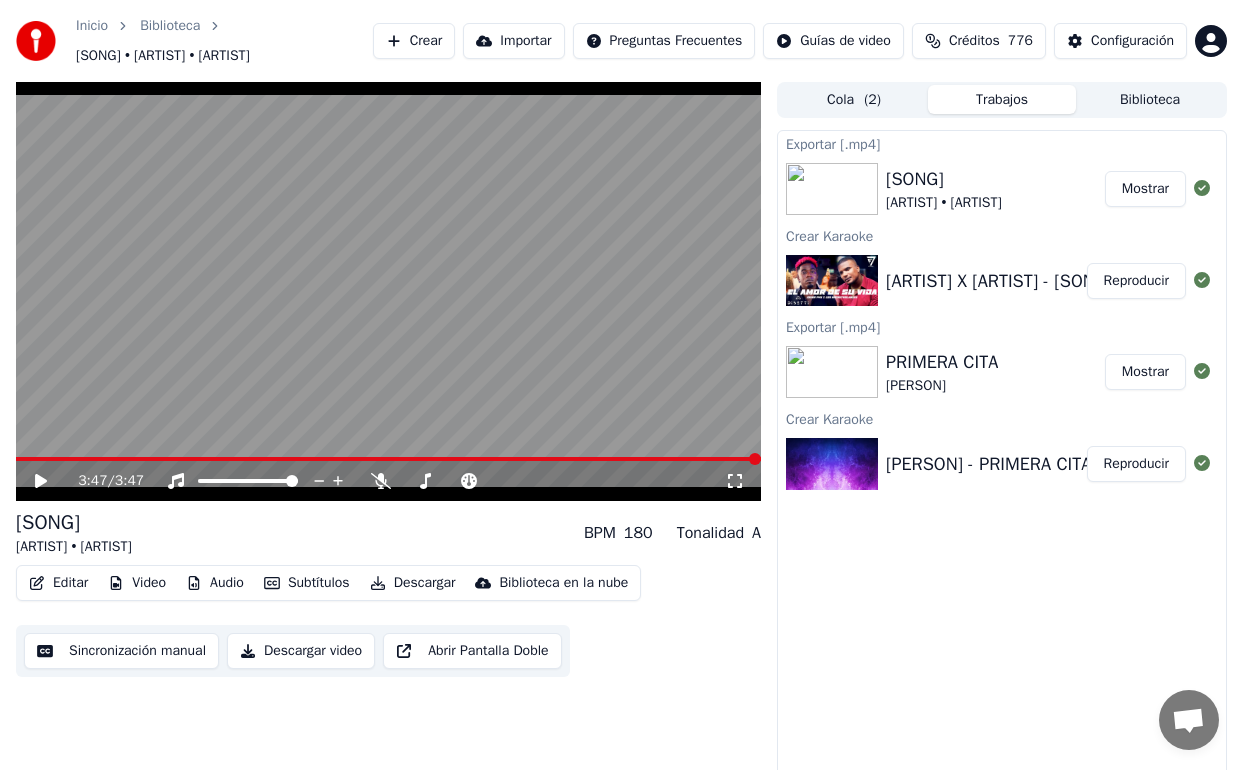click on "Crear" at bounding box center [414, 41] 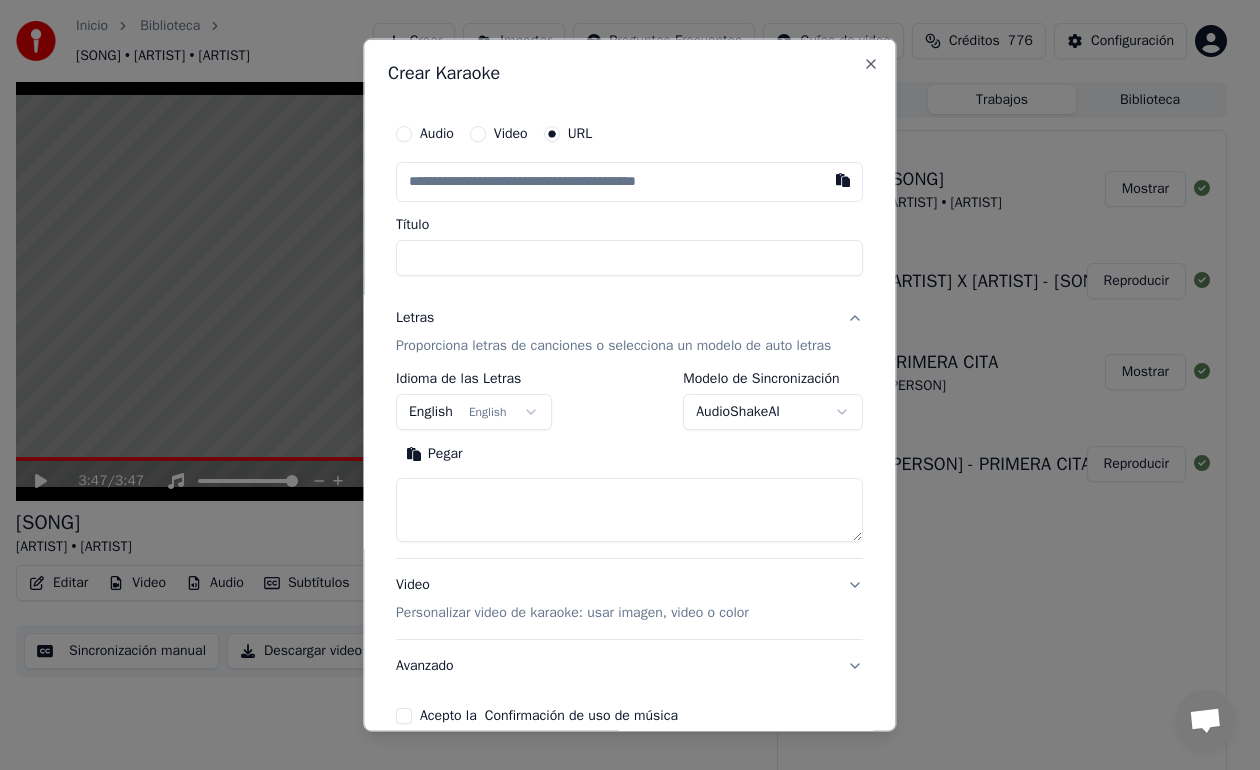 type on "**********" 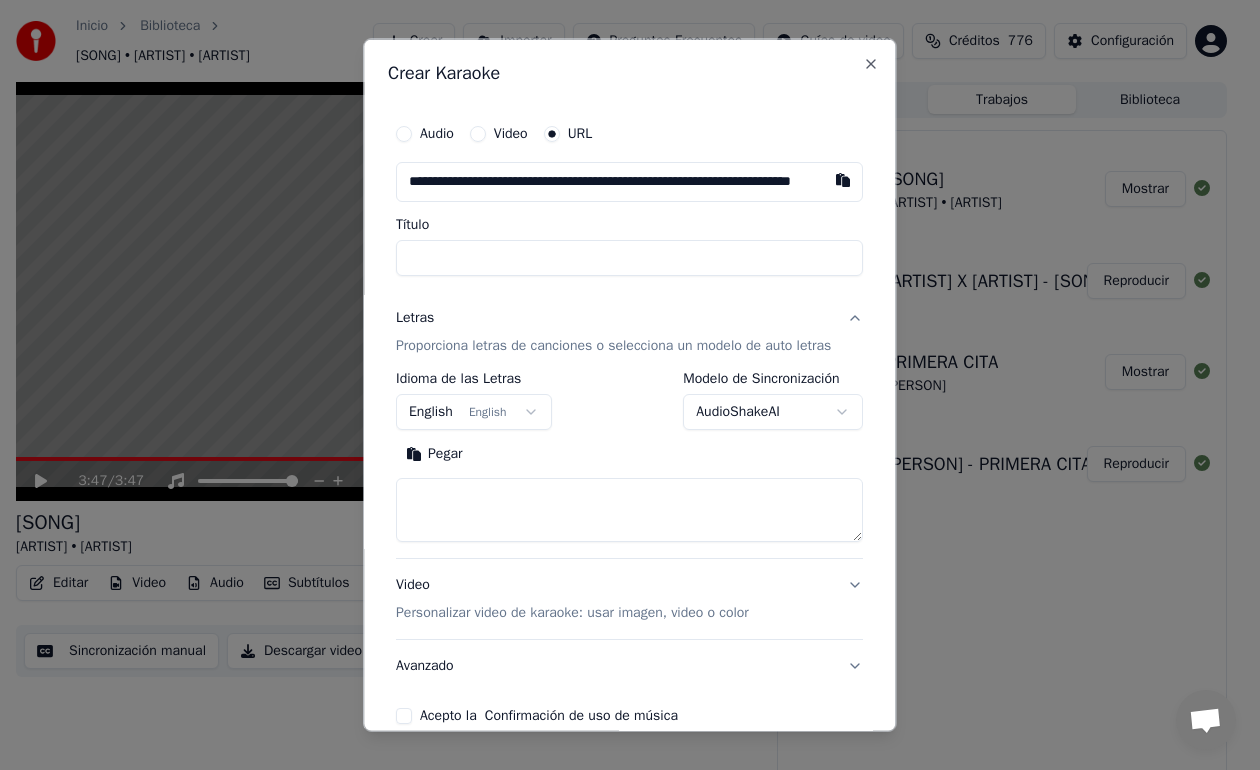 scroll, scrollTop: 0, scrollLeft: 89, axis: horizontal 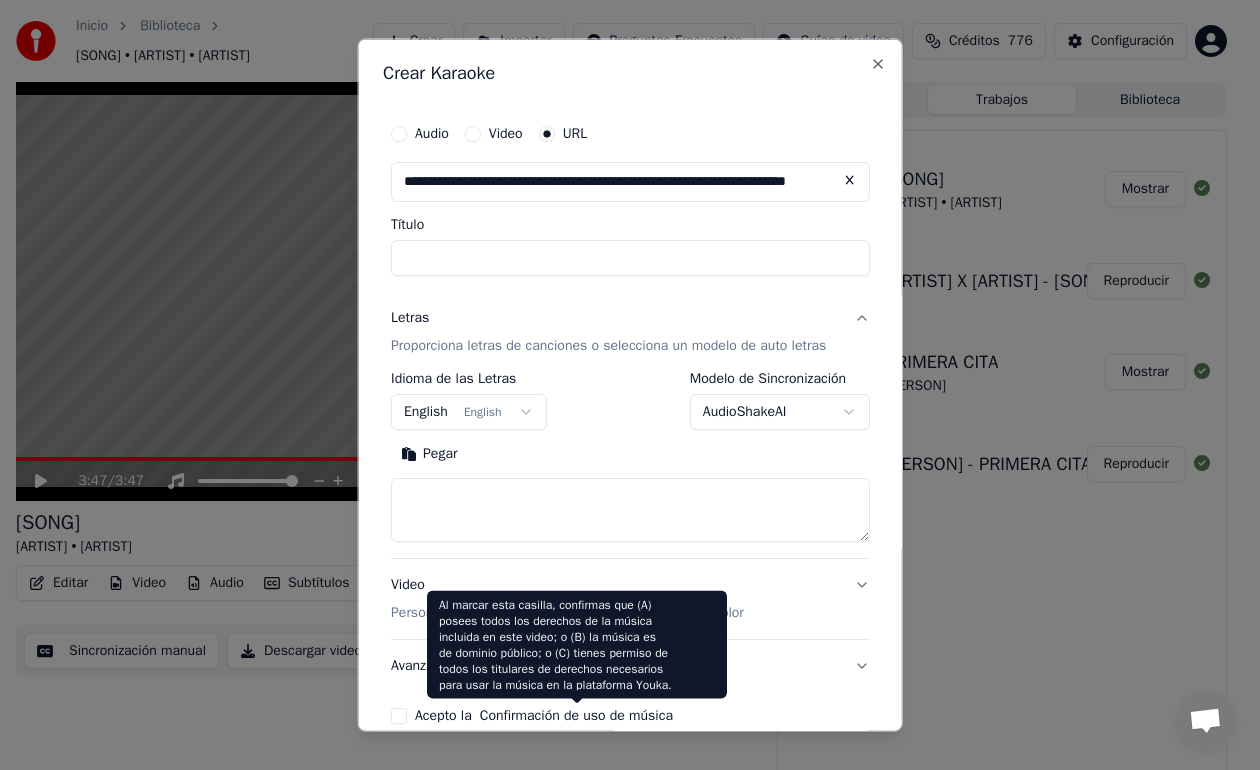 type on "**********" 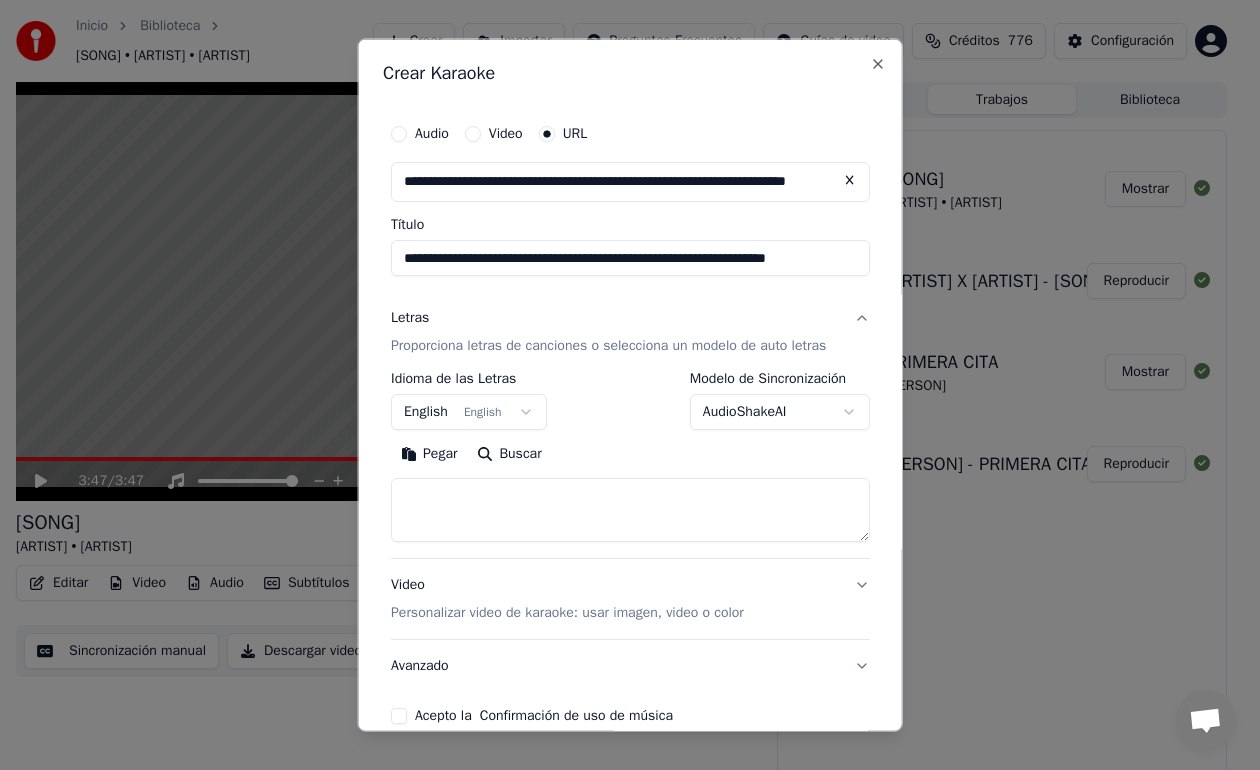 type on "**********" 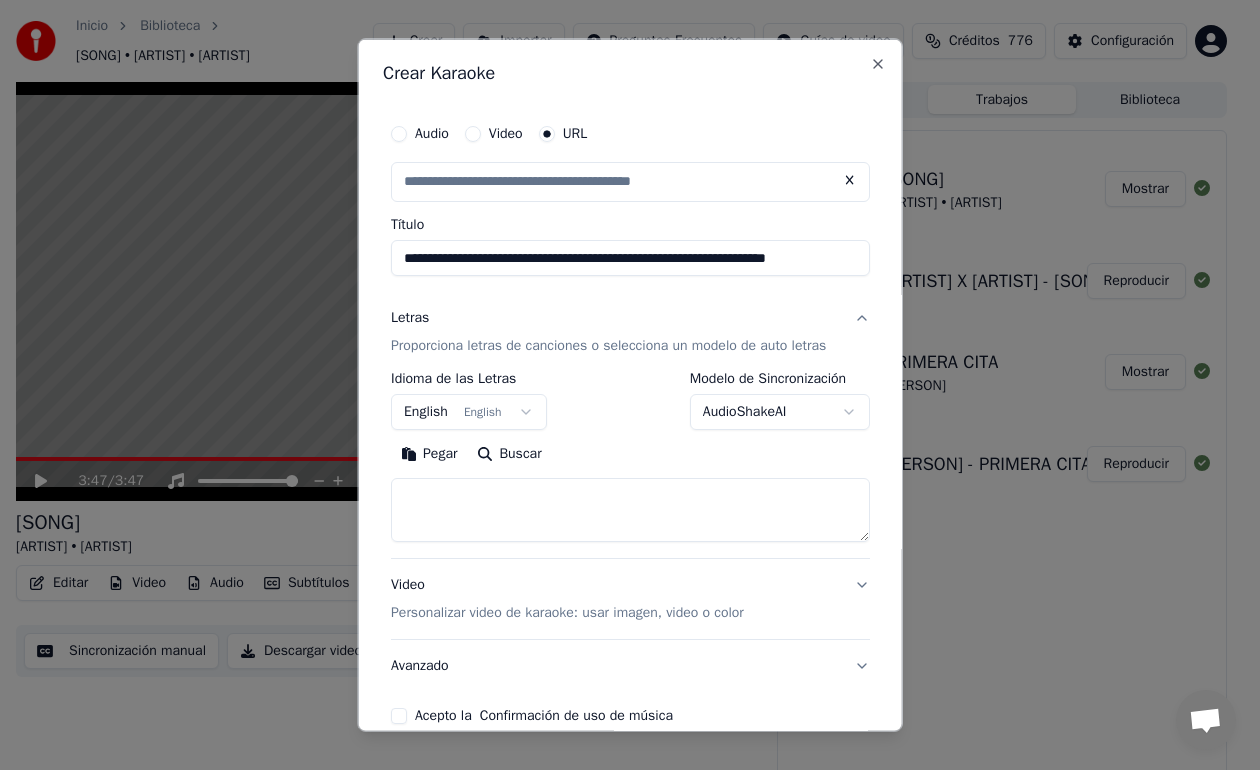 scroll, scrollTop: 0, scrollLeft: 0, axis: both 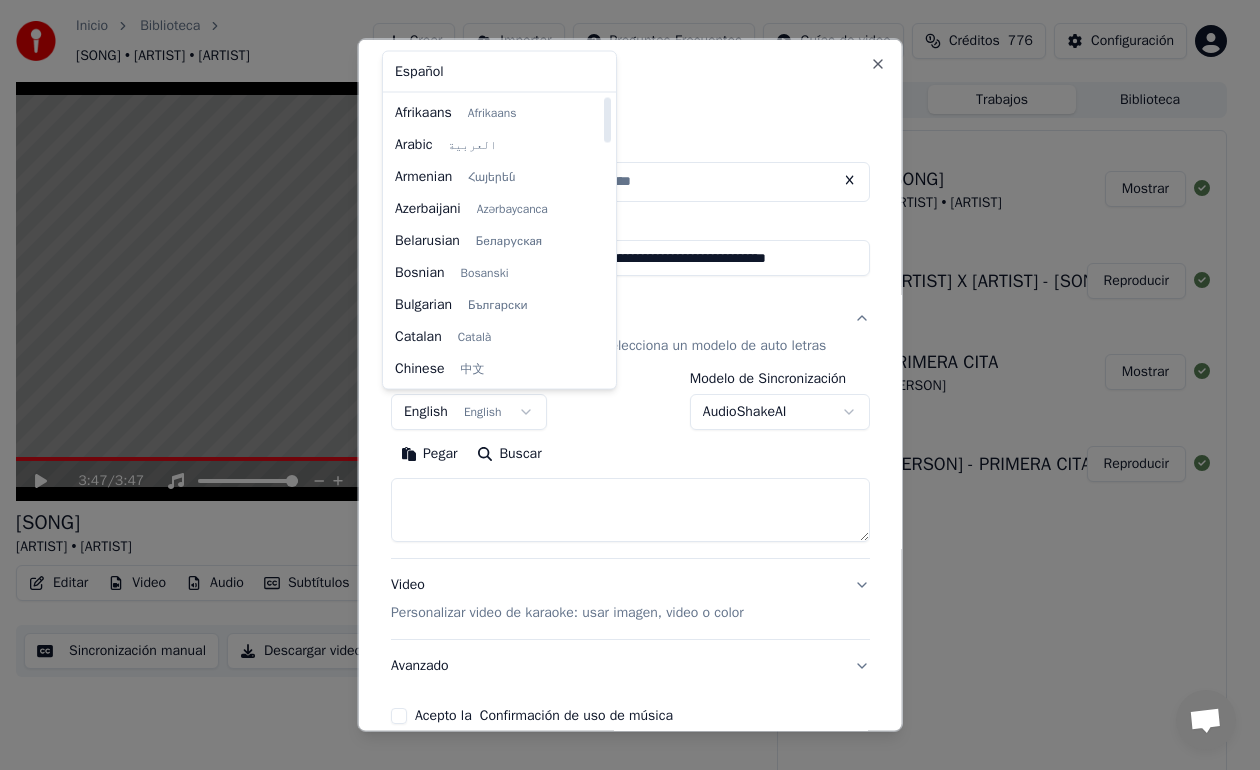 select on "**" 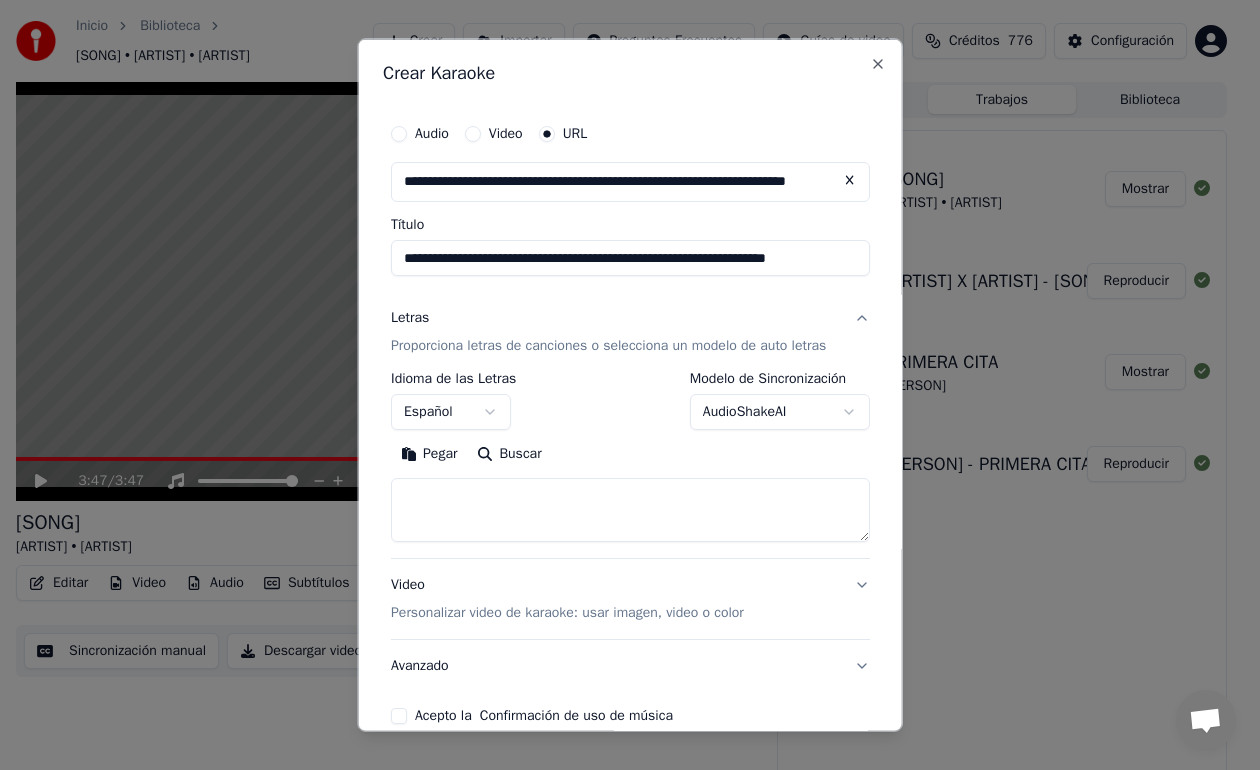 click at bounding box center [630, 509] 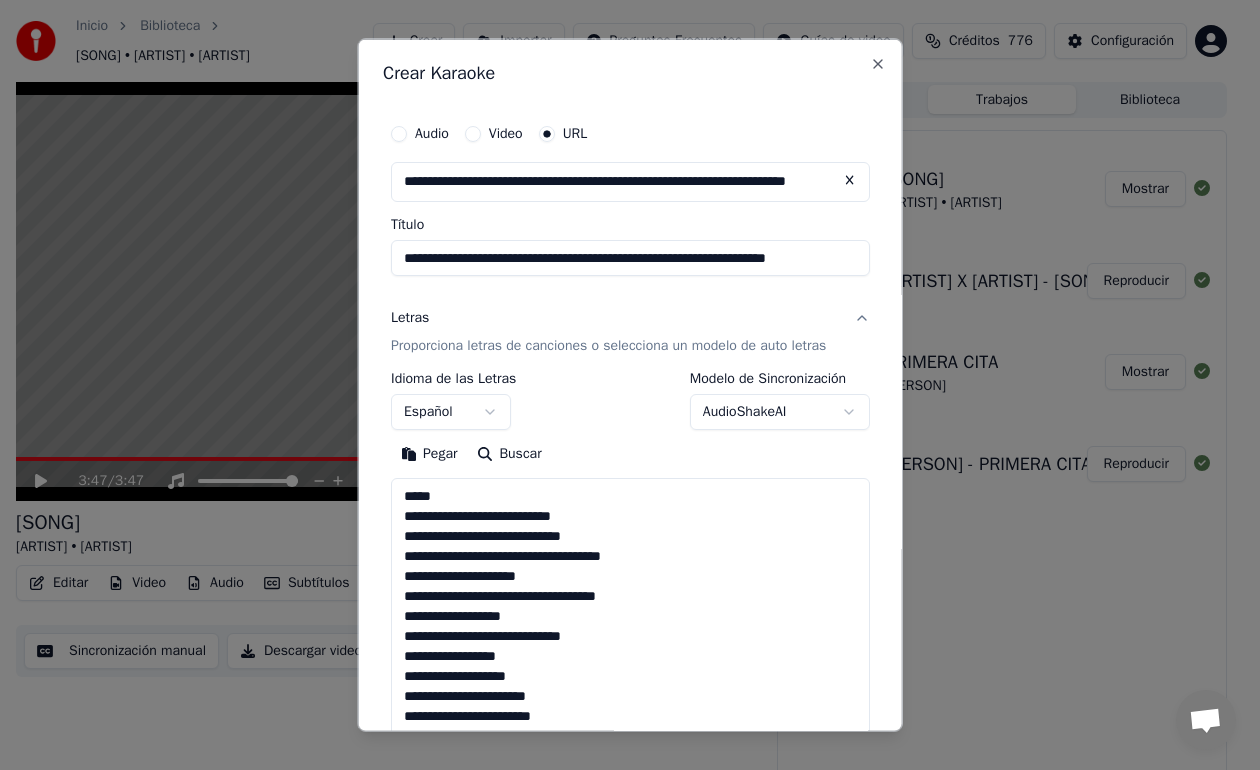 scroll, scrollTop: 1244, scrollLeft: 0, axis: vertical 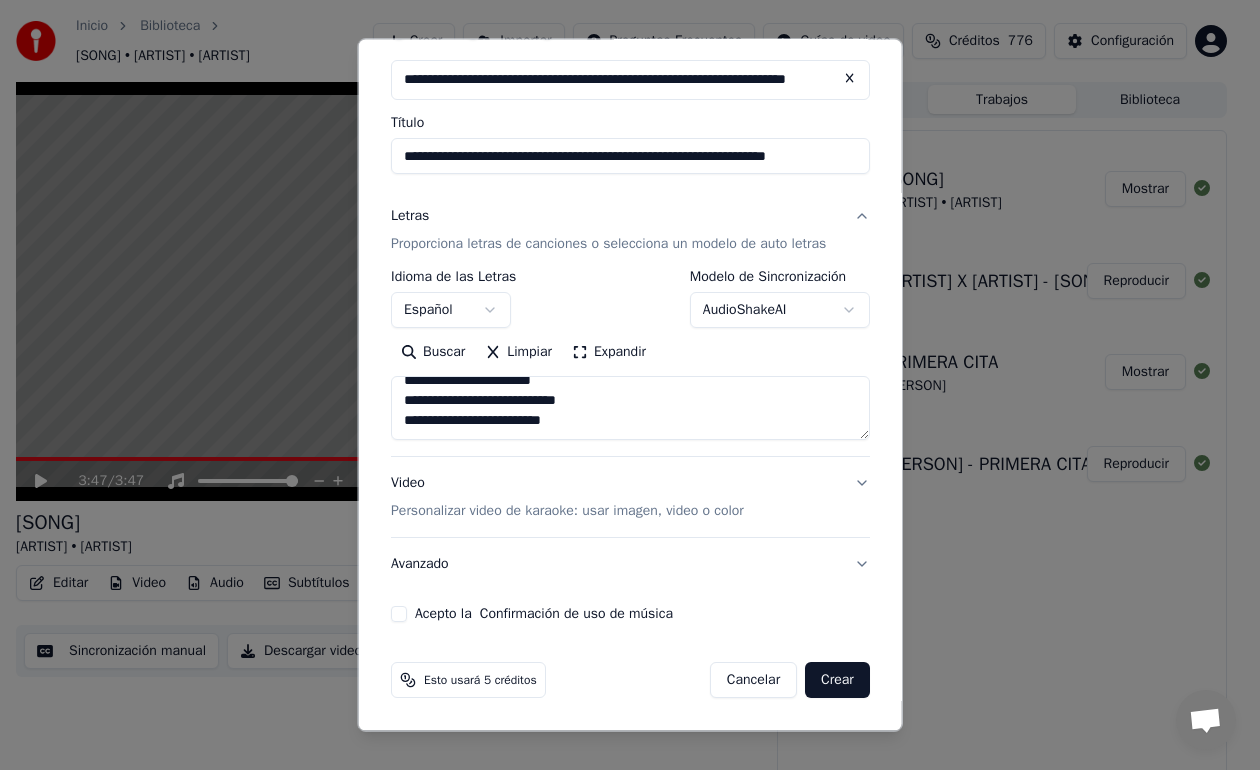 type on "**********" 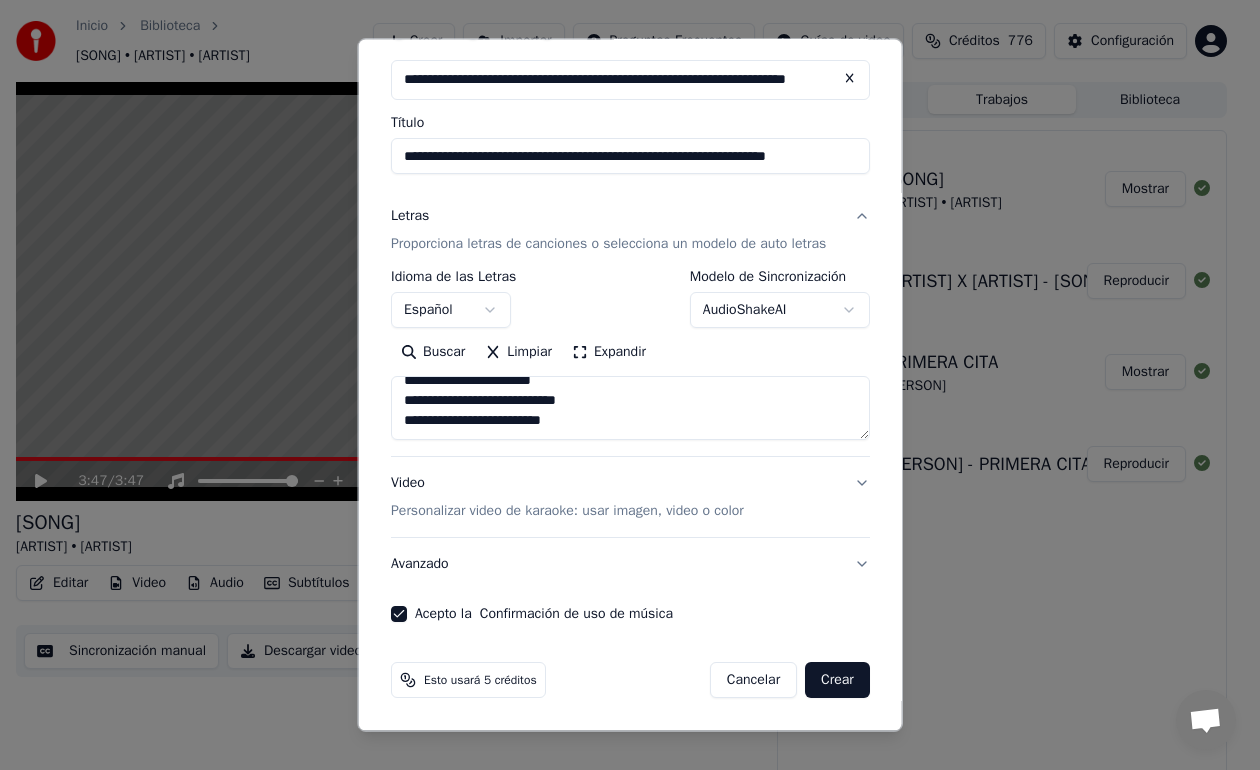click on "Crear" at bounding box center [837, 680] 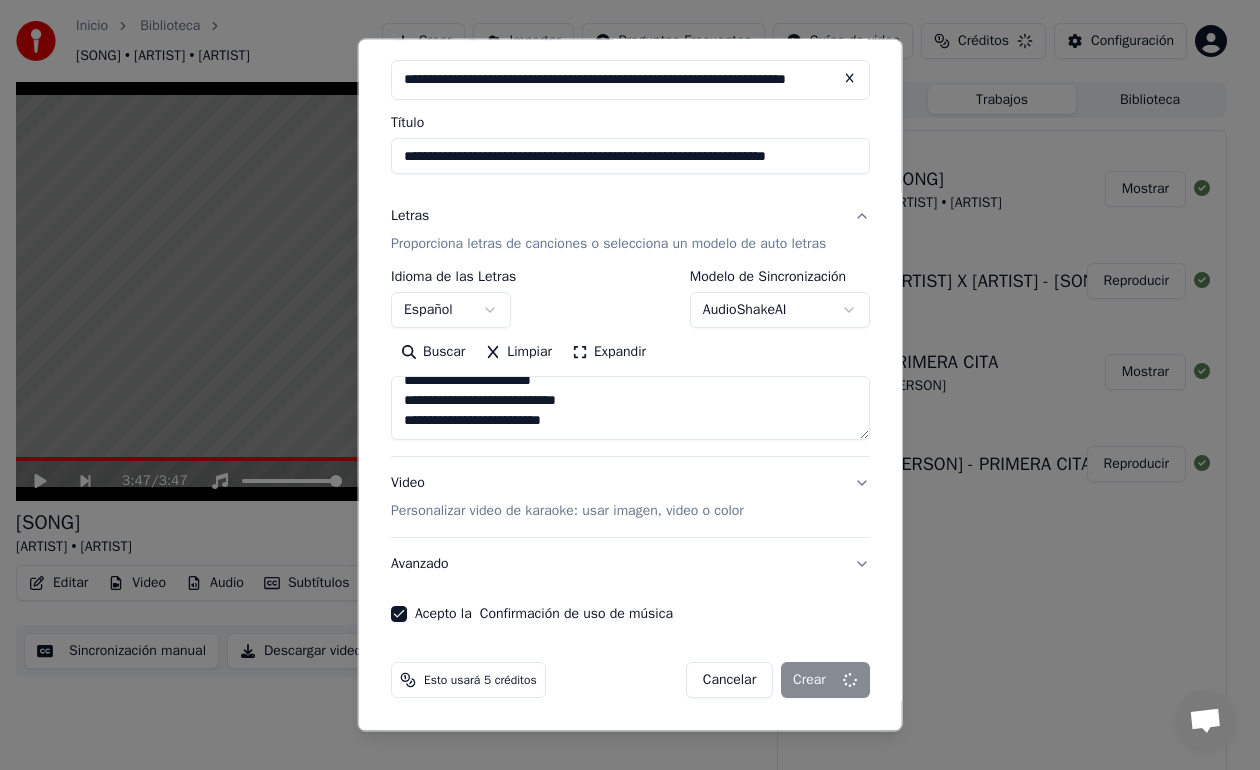 type 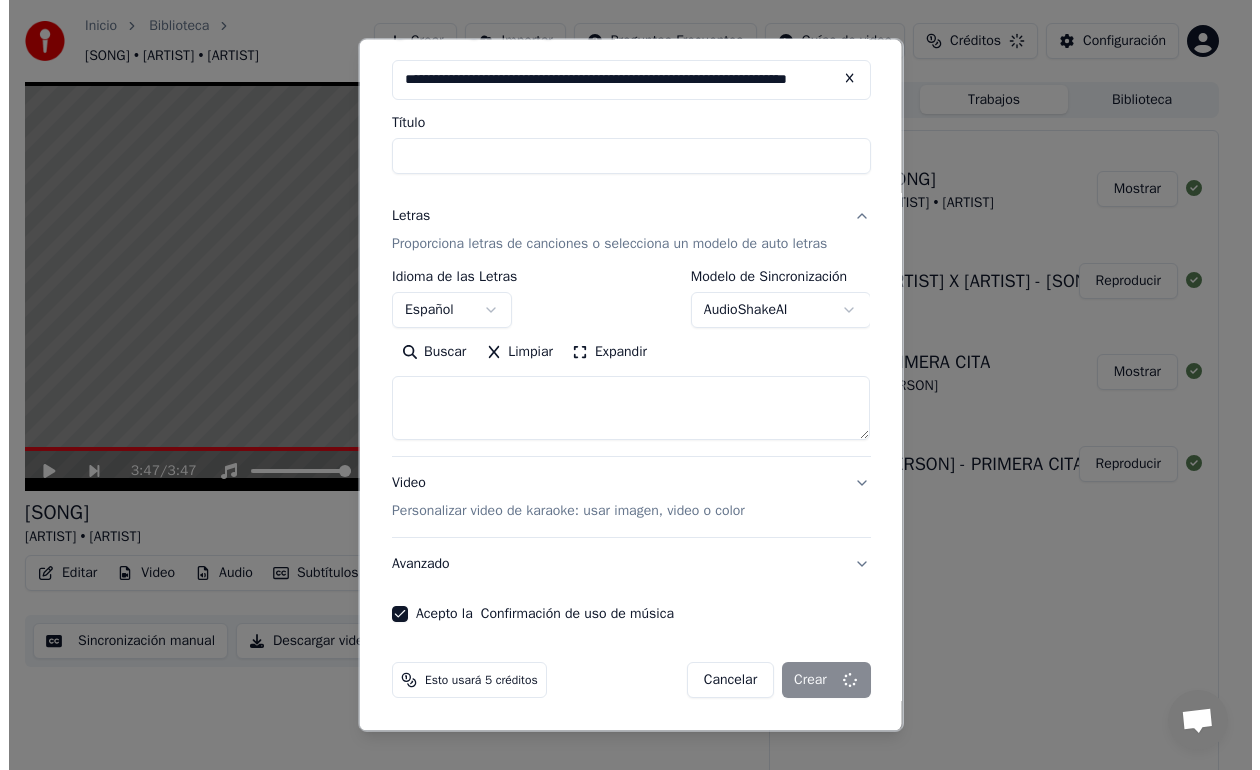 scroll, scrollTop: 0, scrollLeft: 0, axis: both 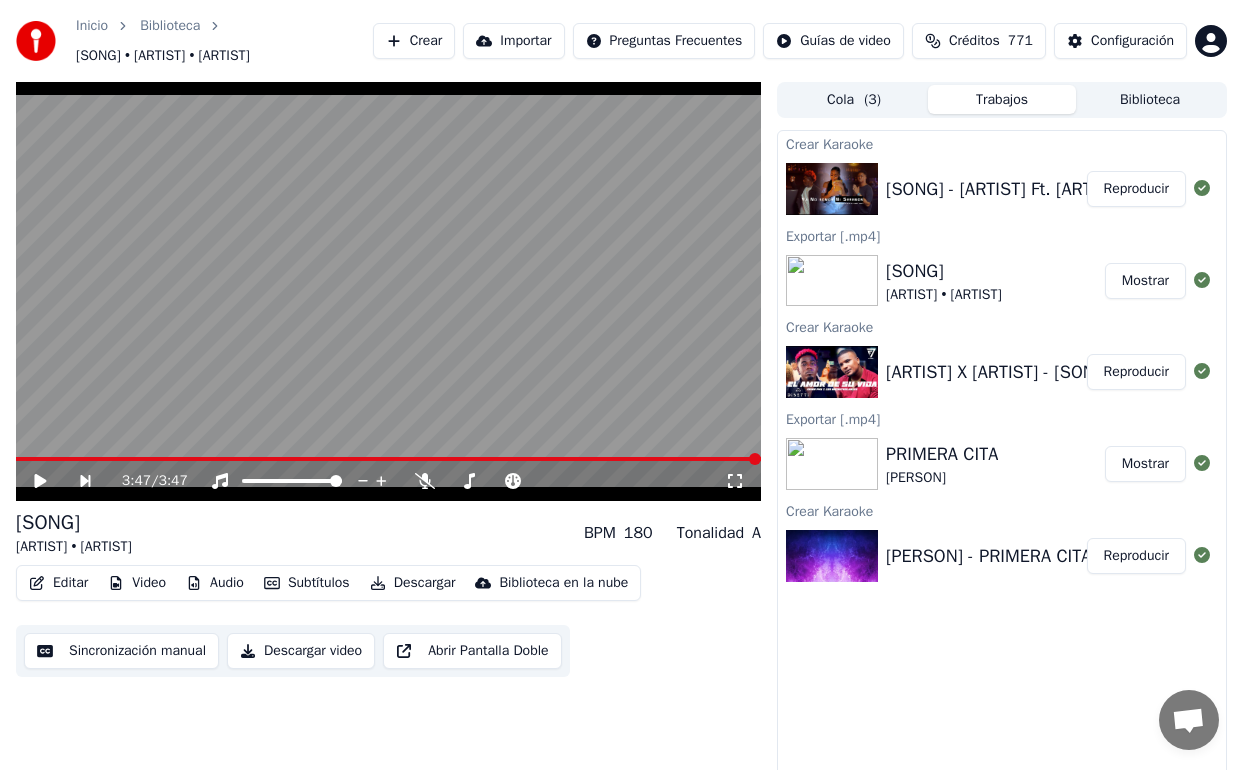 click on "[SONG] - [ARTIST] Ft. [ARTIST] Track Salsa Urbana Reproducir" at bounding box center [1002, 189] 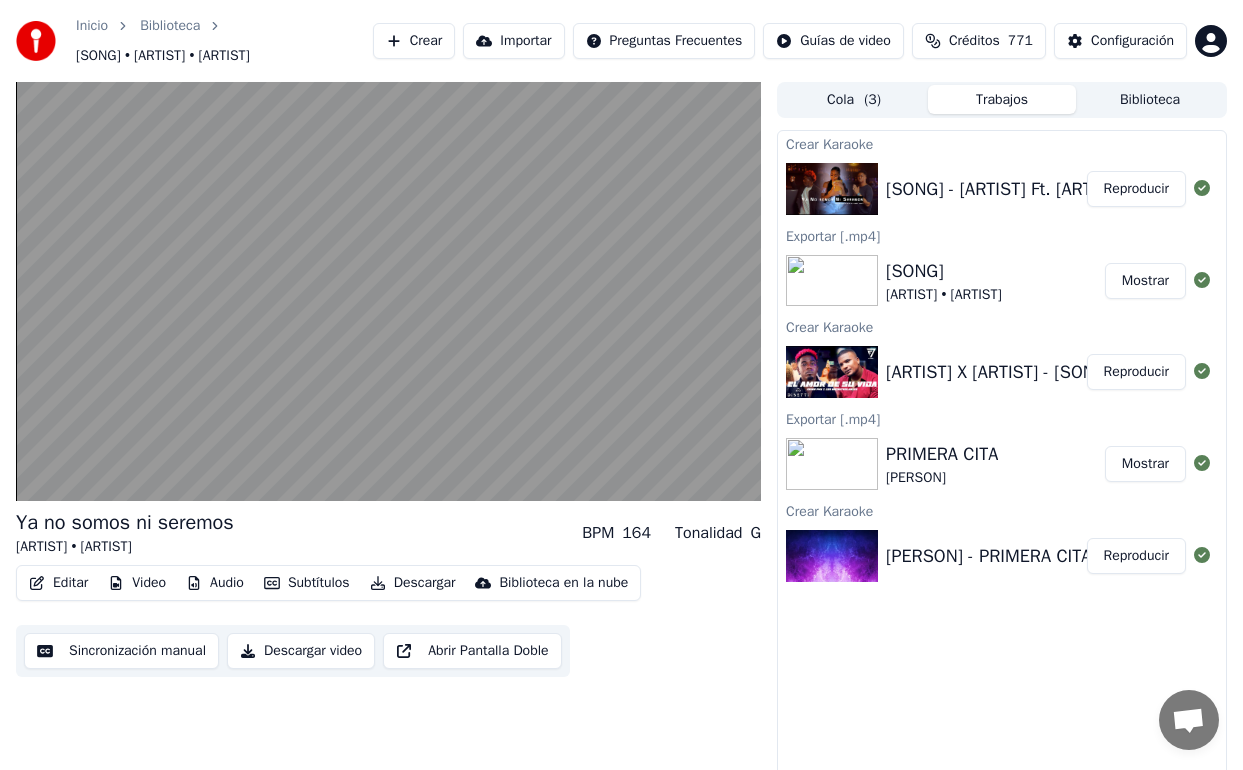click on "Descargar video" at bounding box center [301, 651] 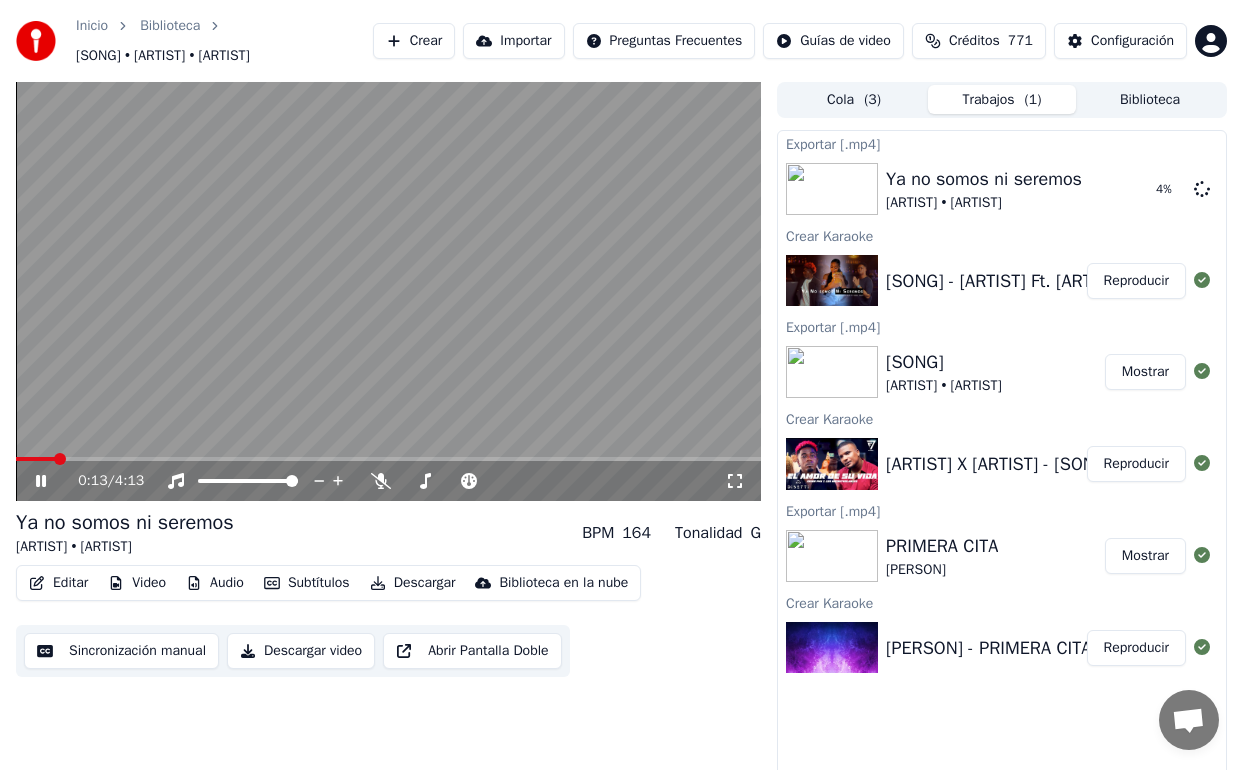 click 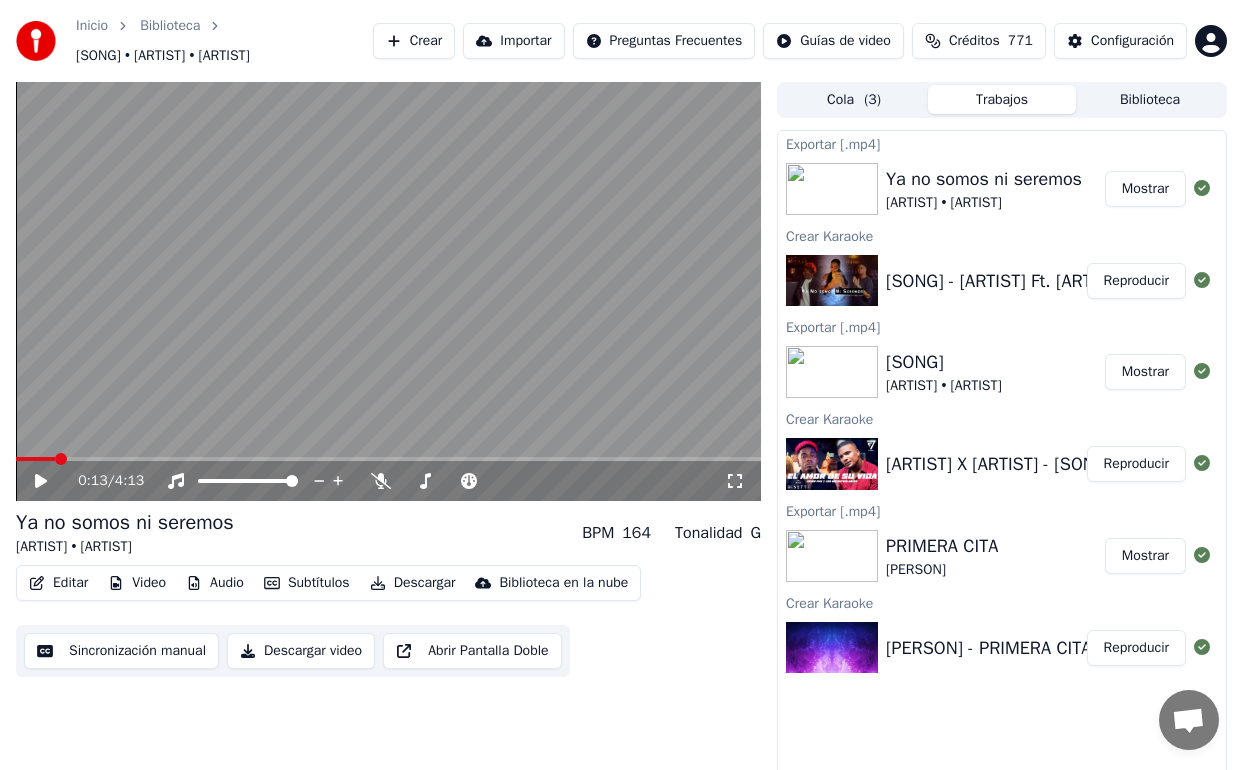 click on "Crear" at bounding box center [414, 41] 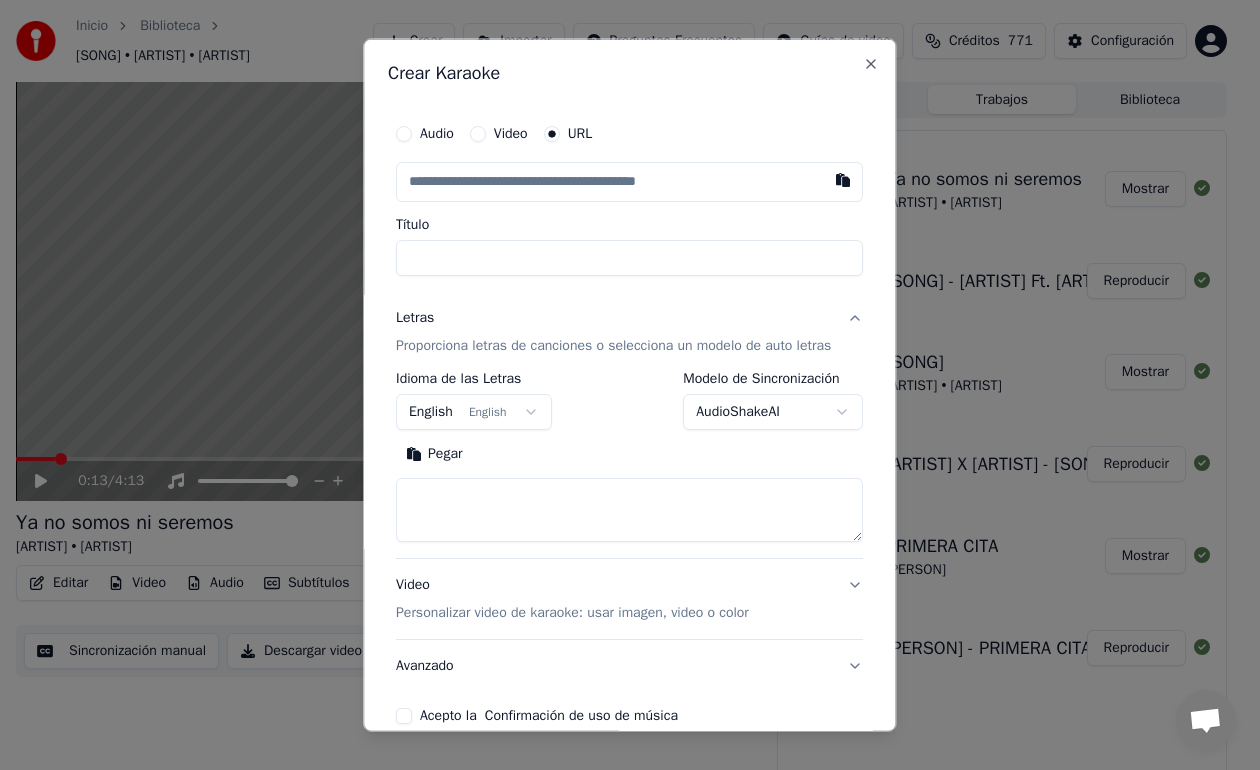 type on "**********" 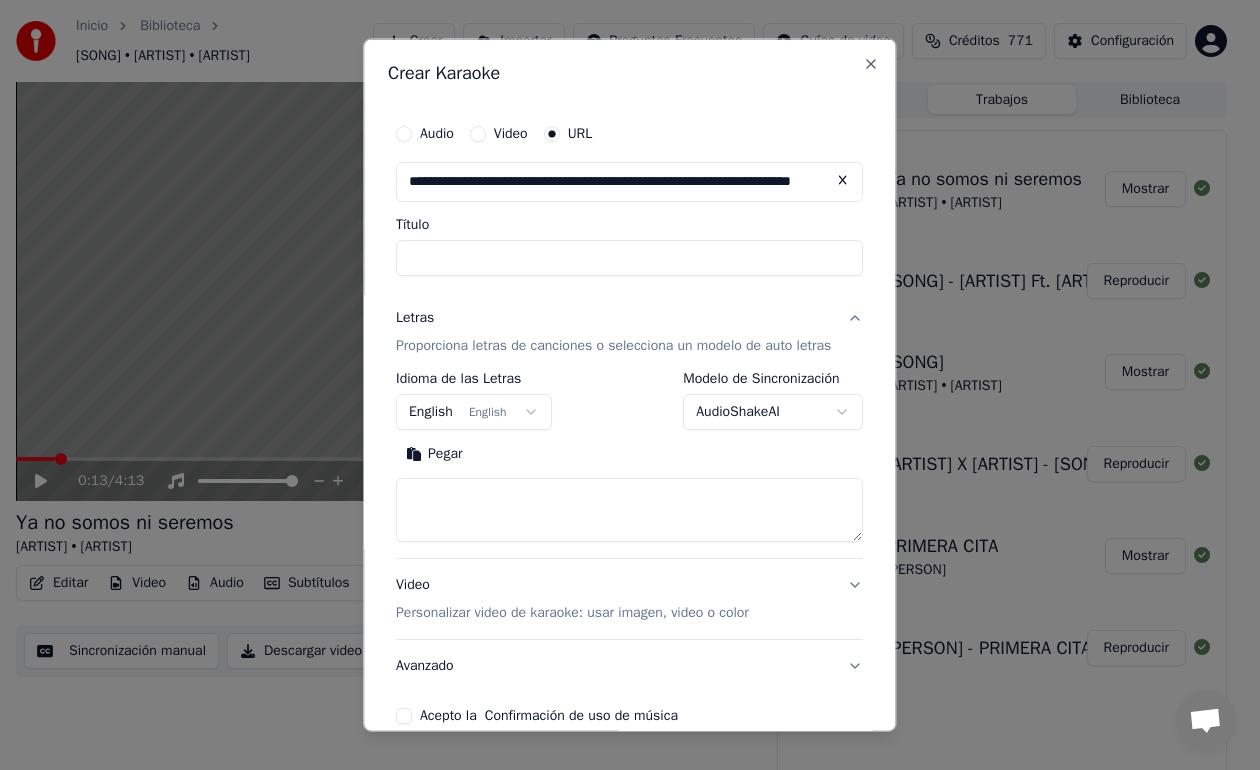 scroll, scrollTop: 0, scrollLeft: 79, axis: horizontal 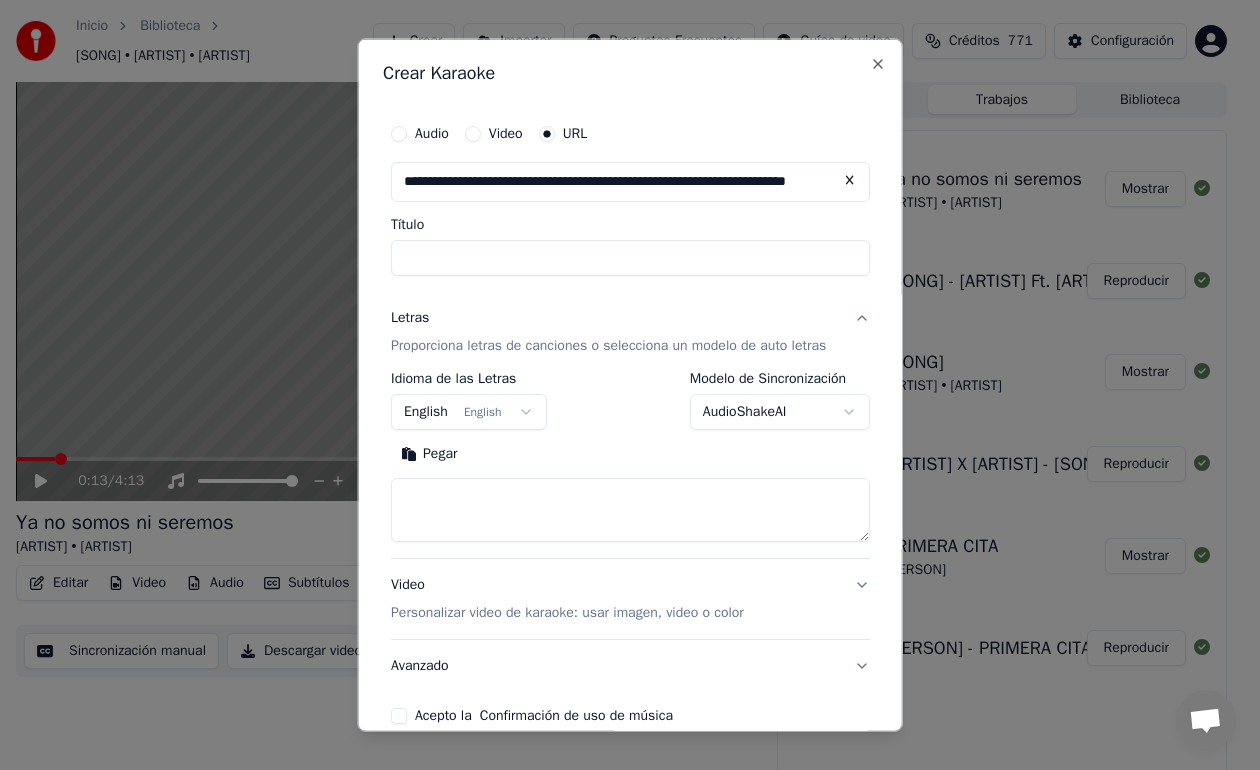 type on "**********" 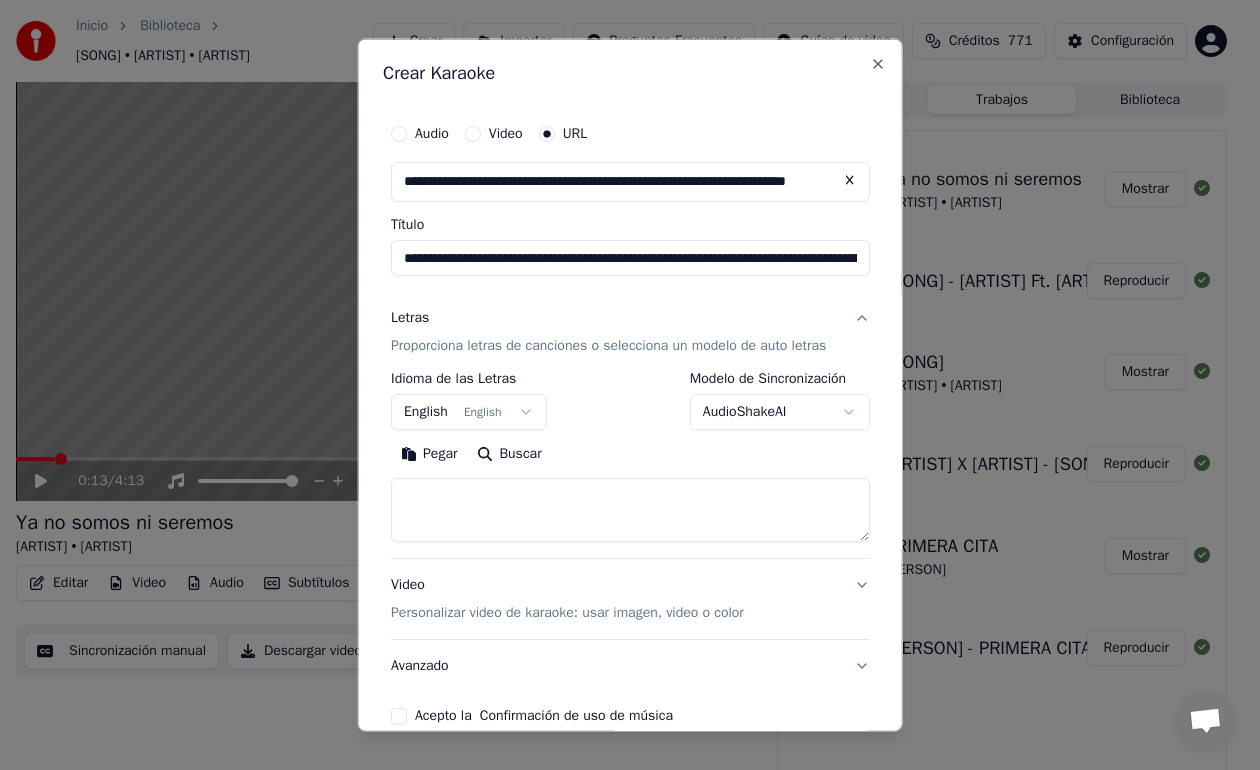 type on "**********" 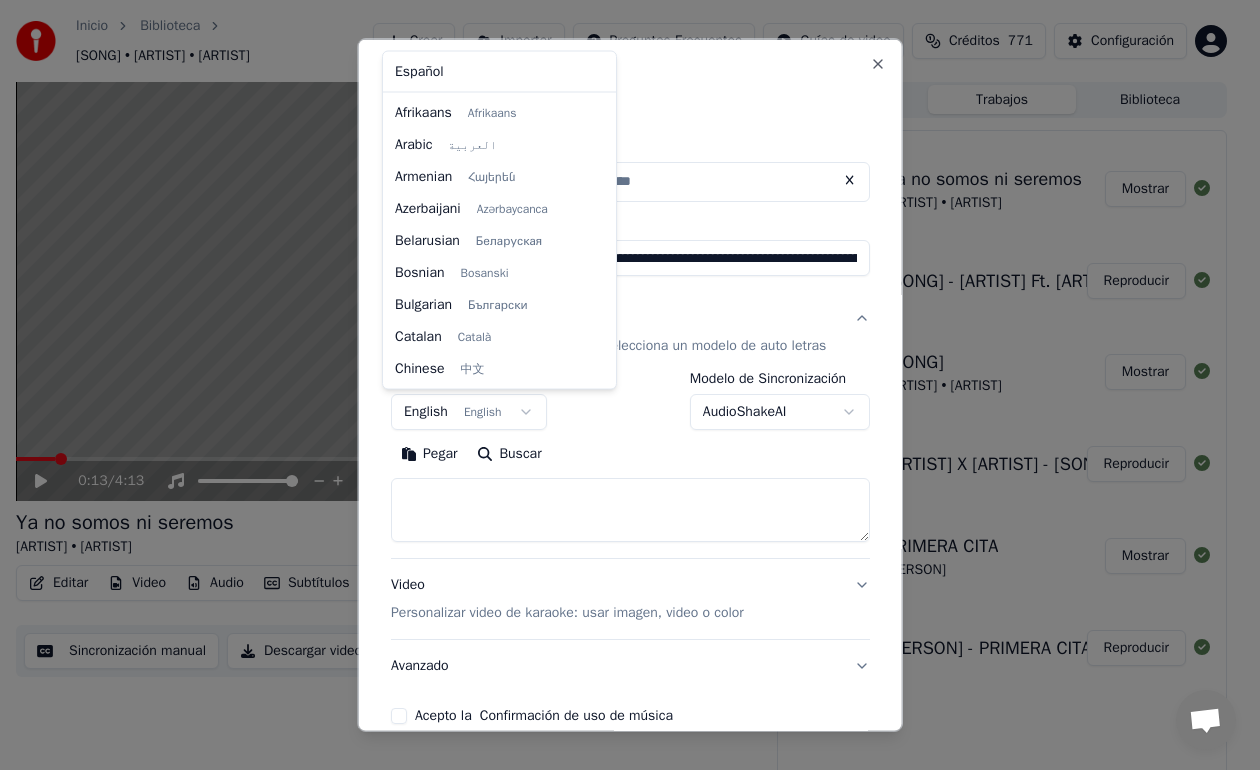 click on "**********" at bounding box center (621, 385) 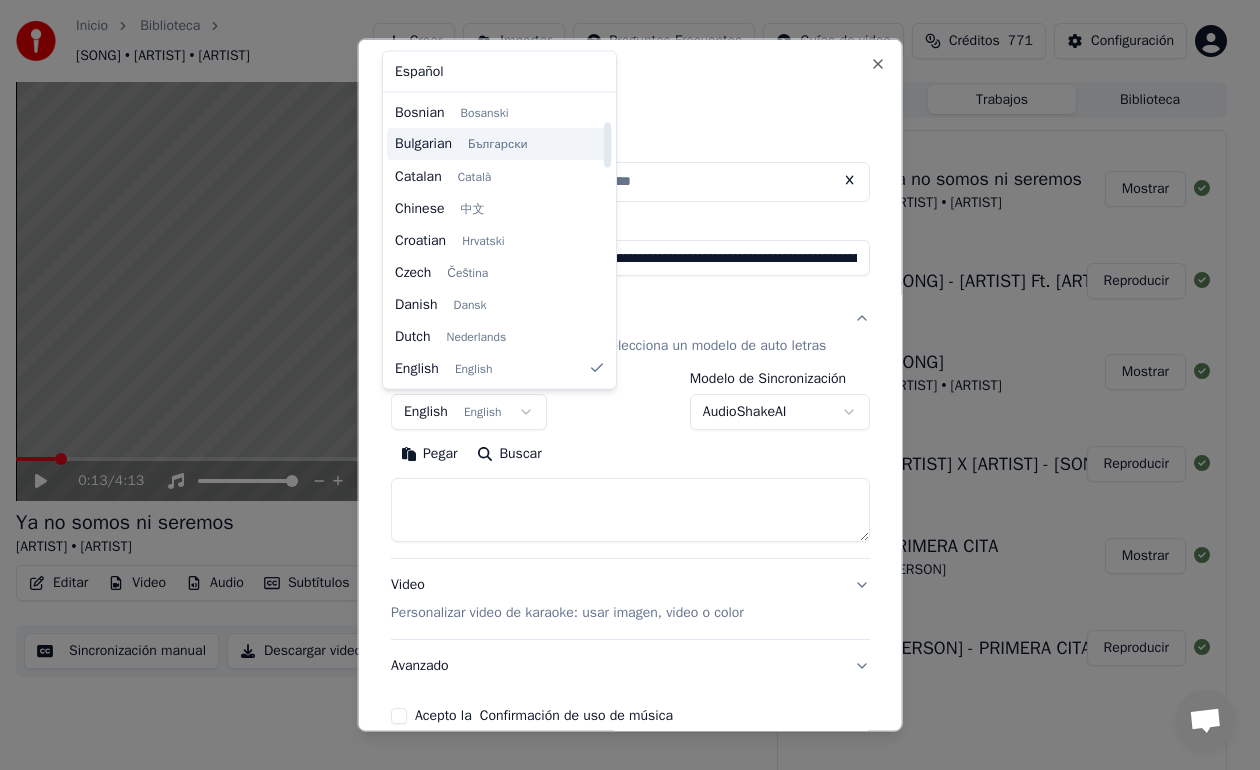 scroll, scrollTop: 0, scrollLeft: 0, axis: both 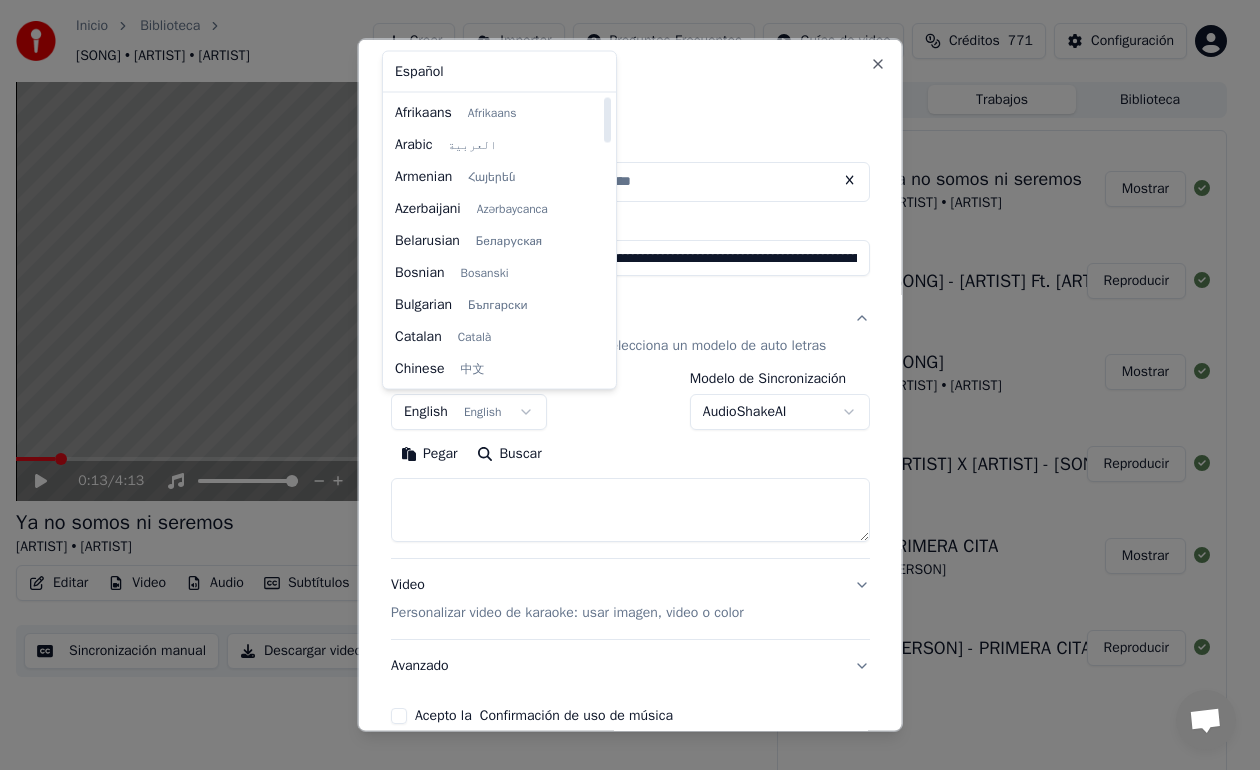 select on "**" 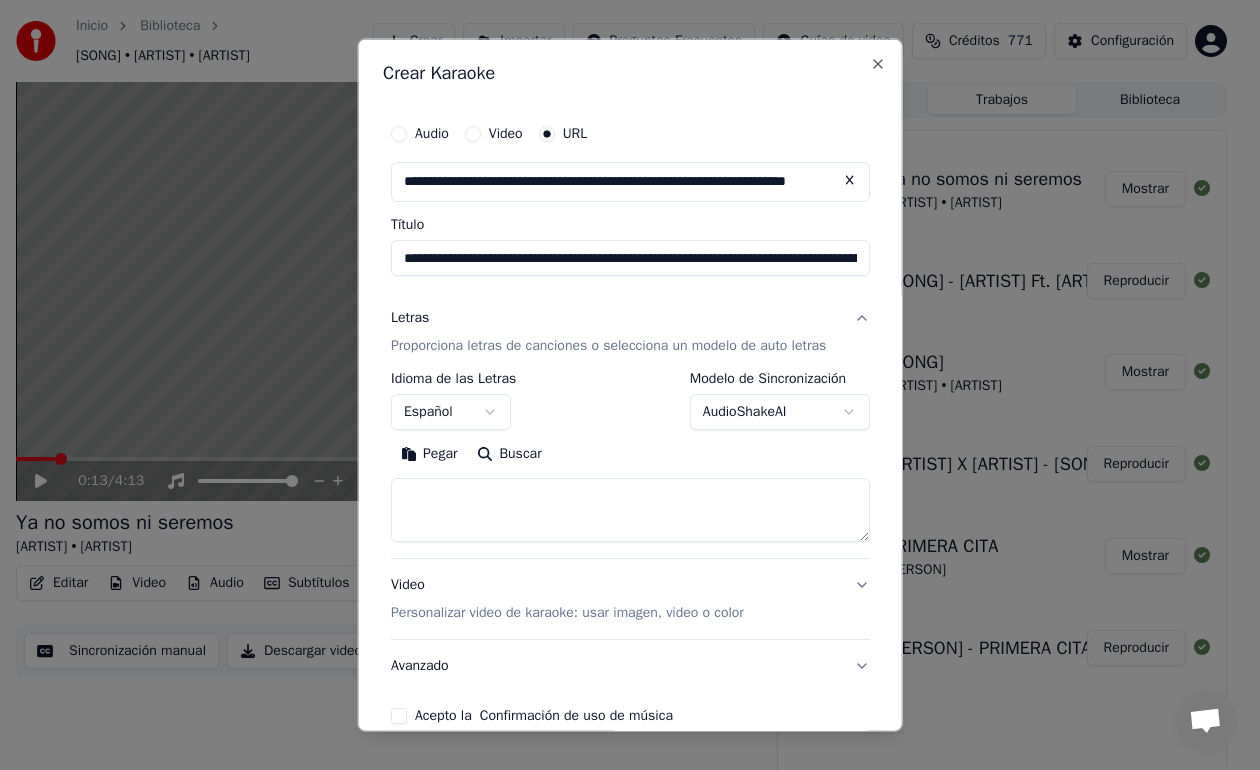 click at bounding box center (630, 509) 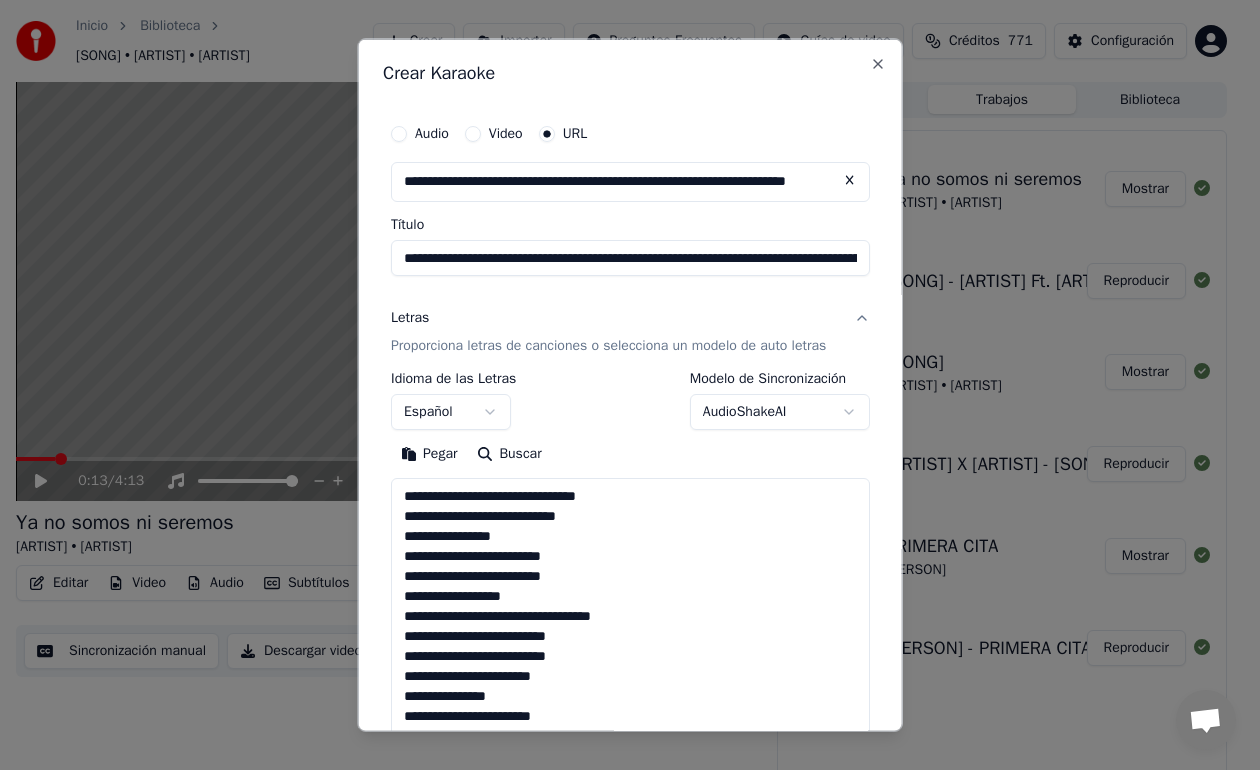 scroll, scrollTop: 765, scrollLeft: 0, axis: vertical 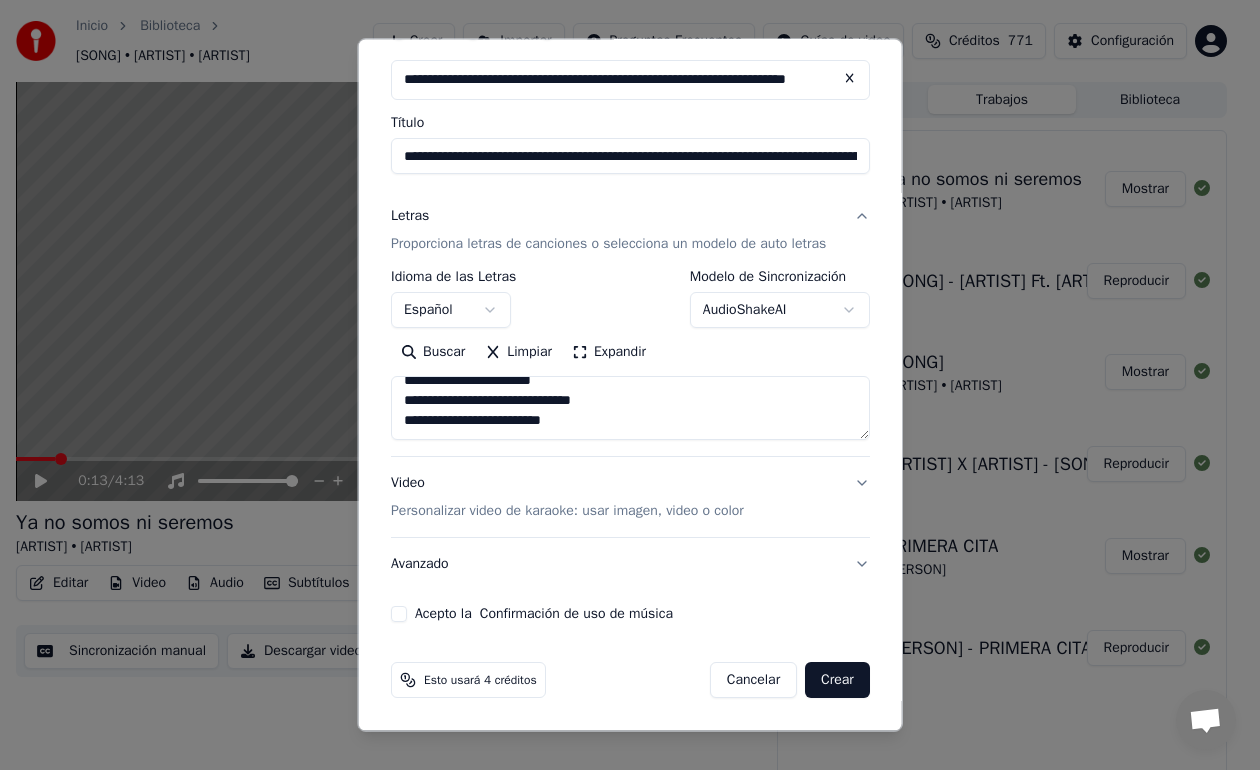 type on "**********" 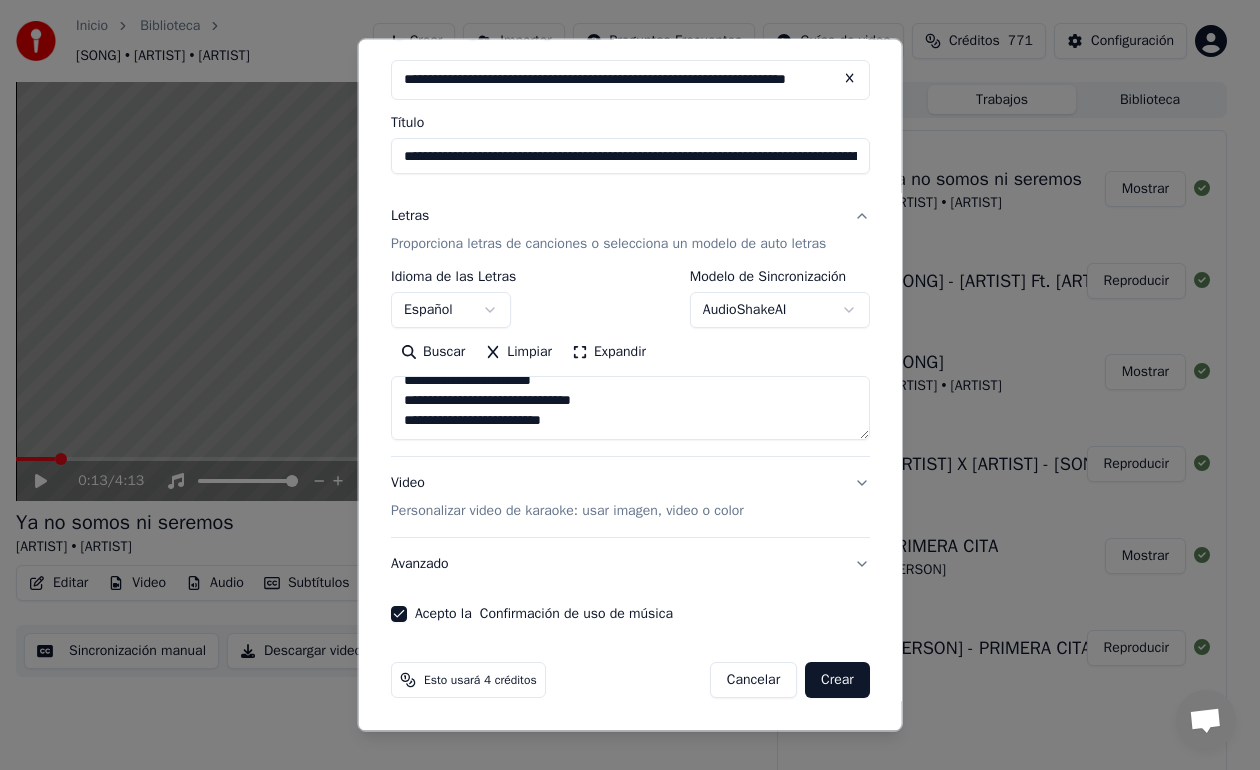 click on "Crear" at bounding box center (837, 680) 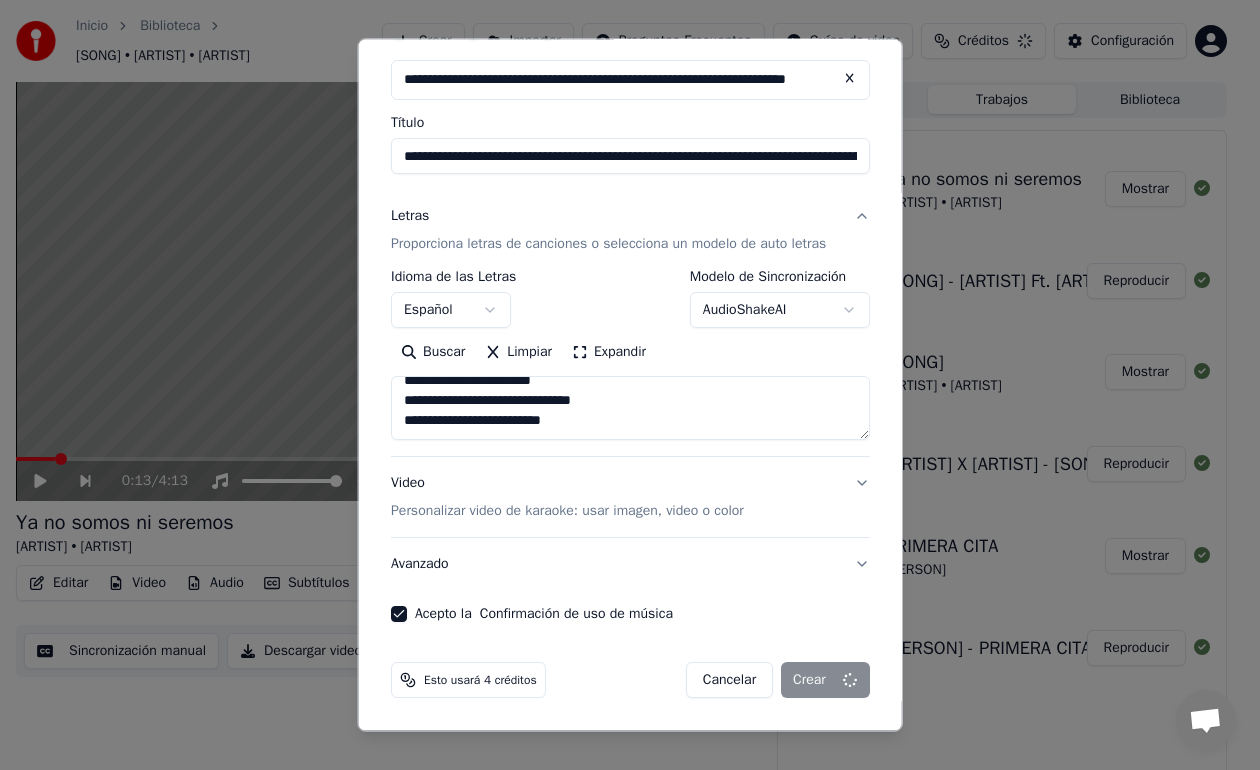 type 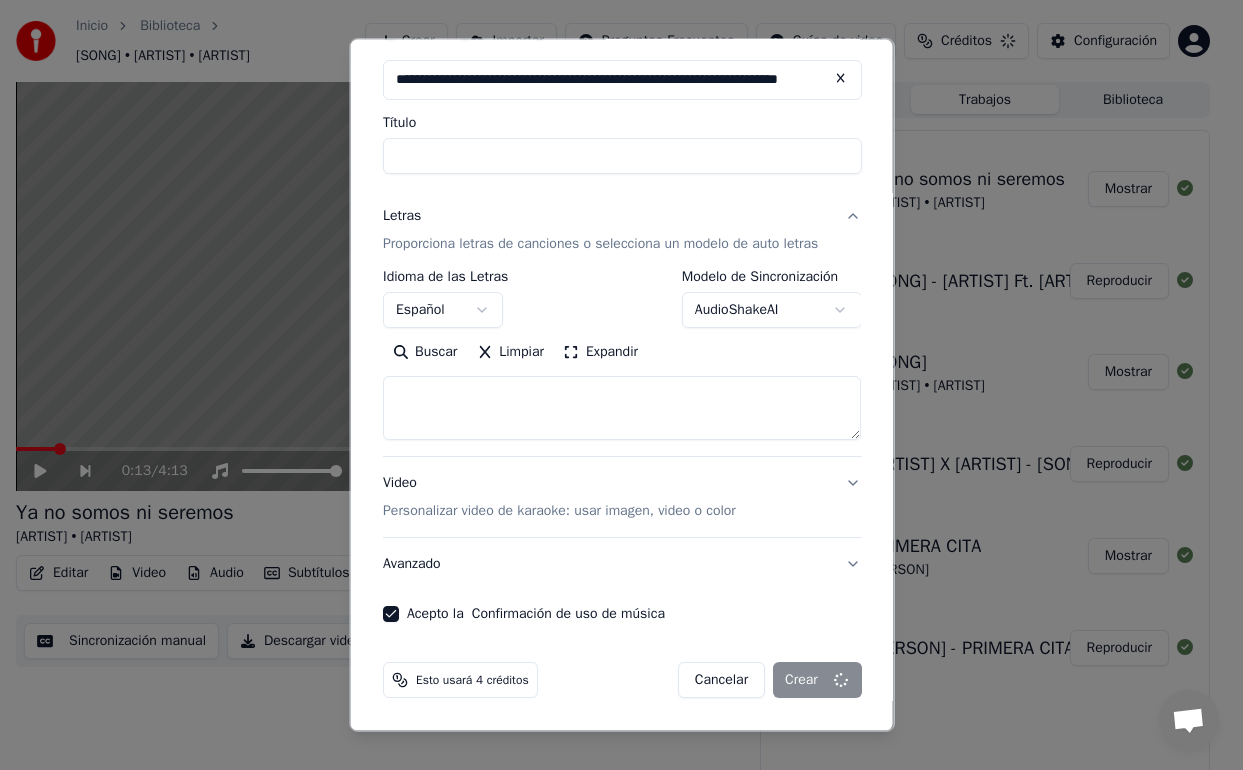scroll, scrollTop: 0, scrollLeft: 0, axis: both 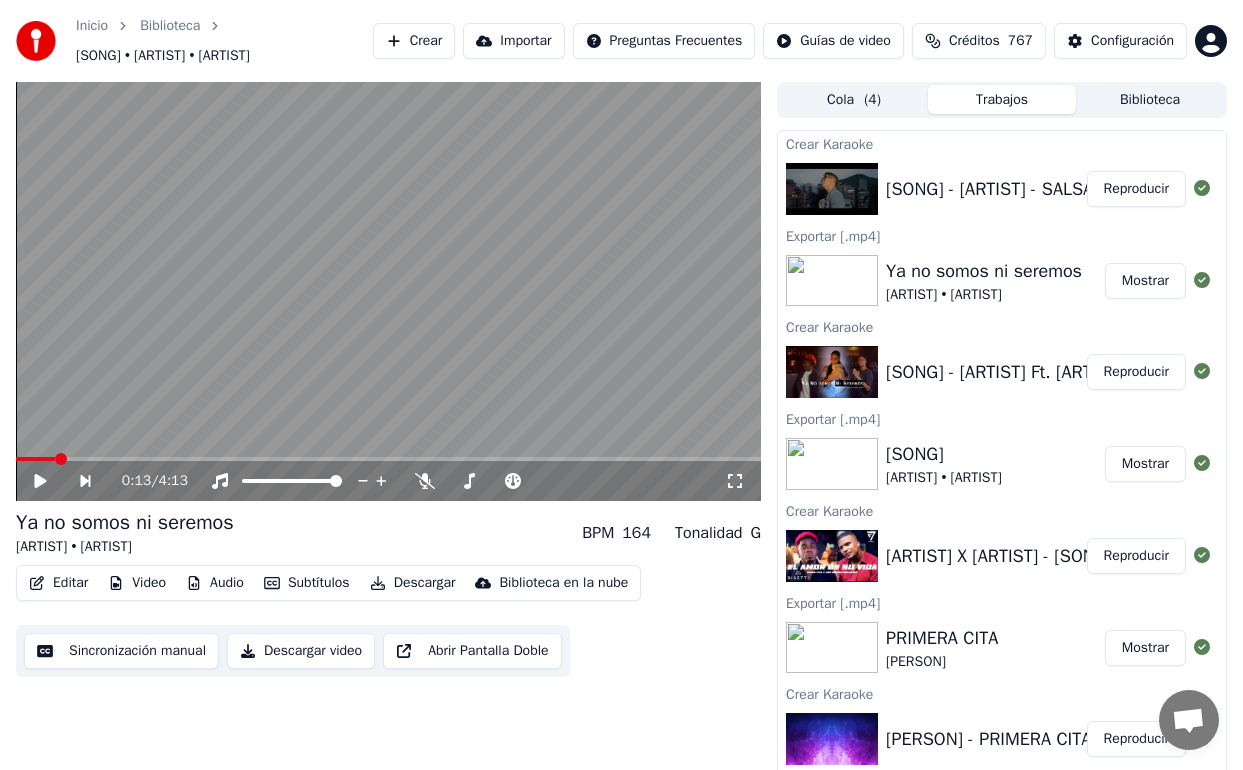 click on "[SONG] - [ARTIST] - SALSA URBANA 2025 - Prod [PERSON] #salsaurbana #tendencias" at bounding box center (1224, 189) 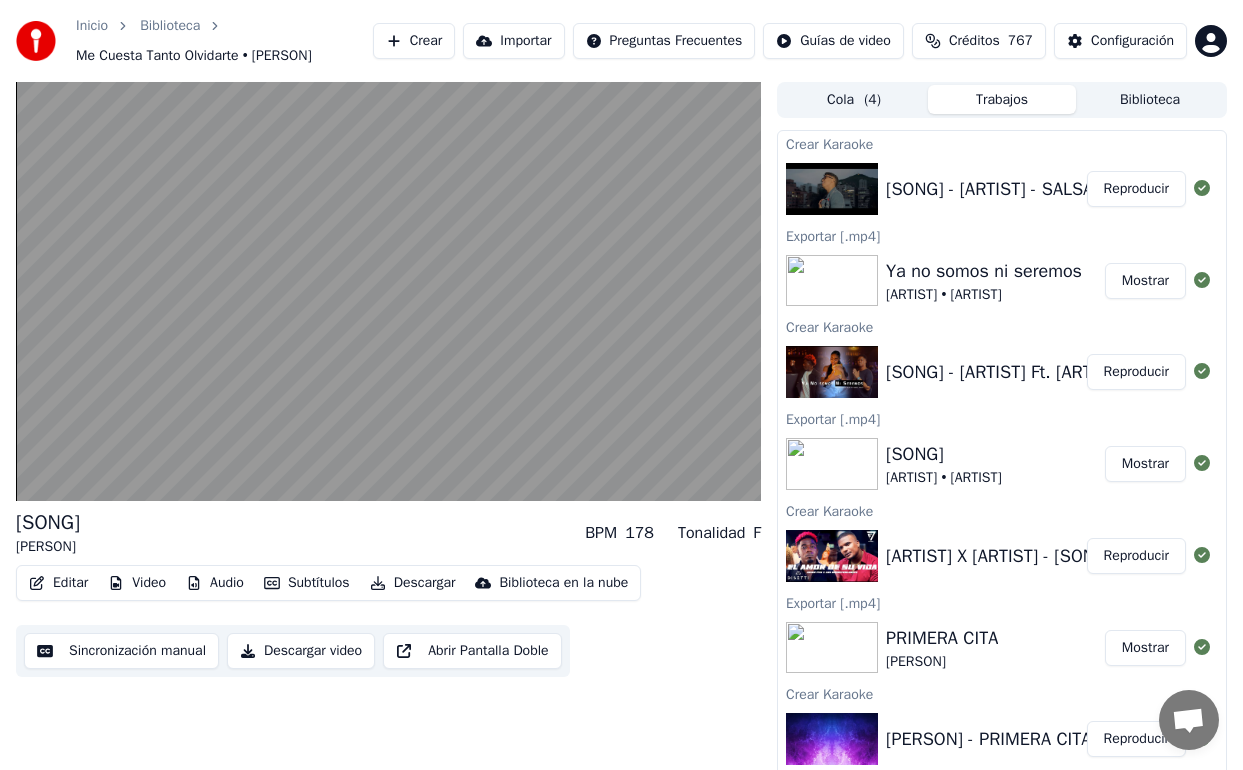 click on "Descargar video" at bounding box center (301, 651) 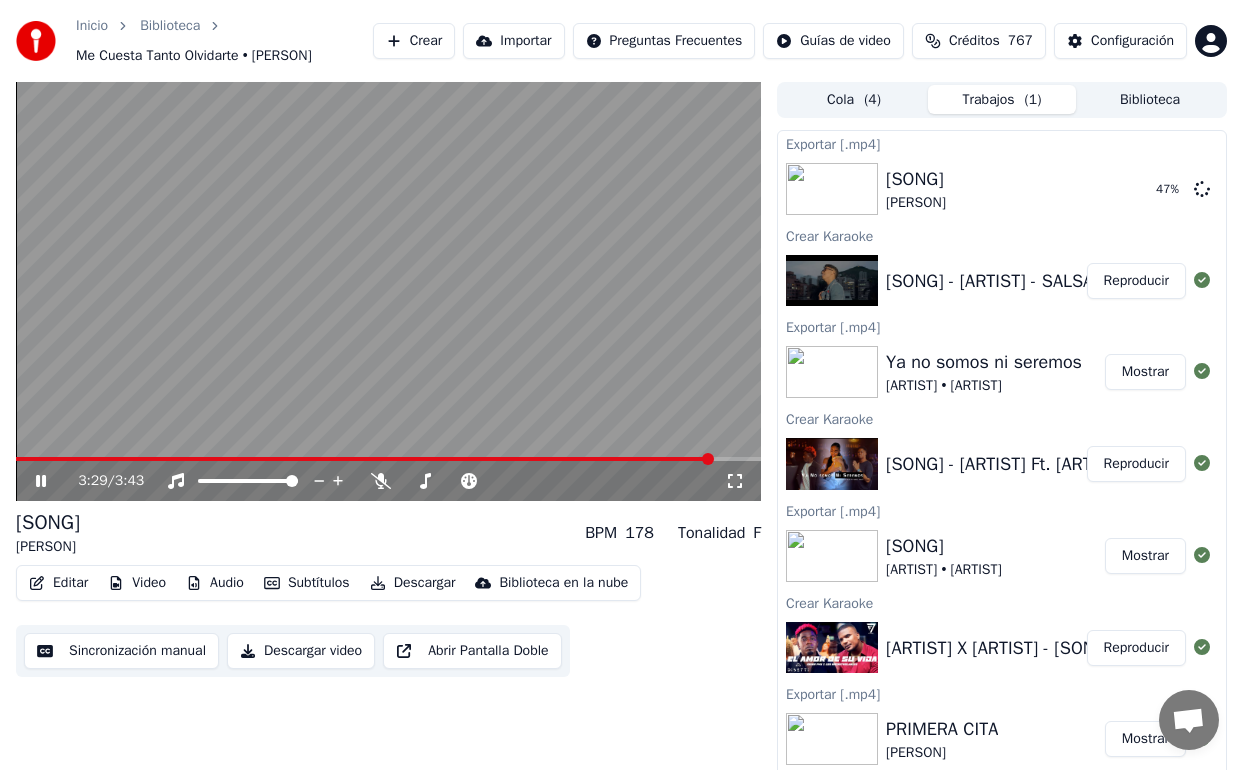 type 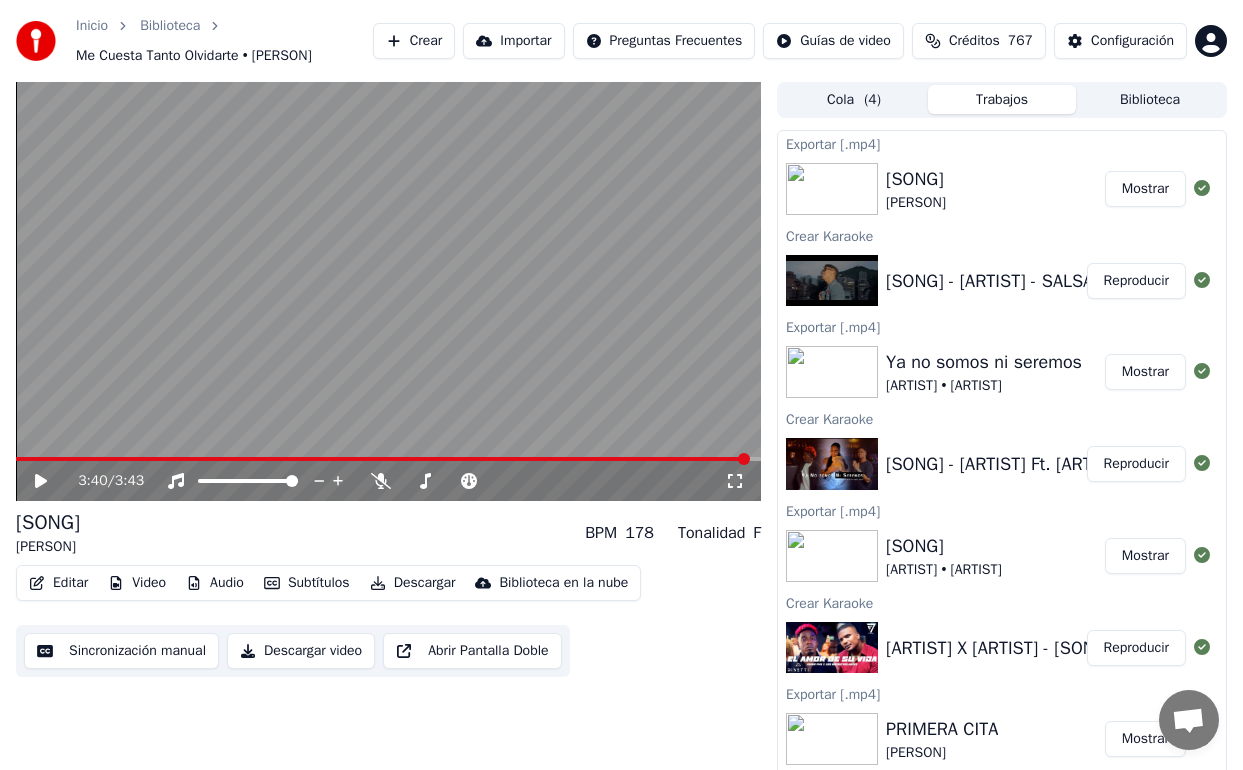 click on "Crear" at bounding box center (414, 41) 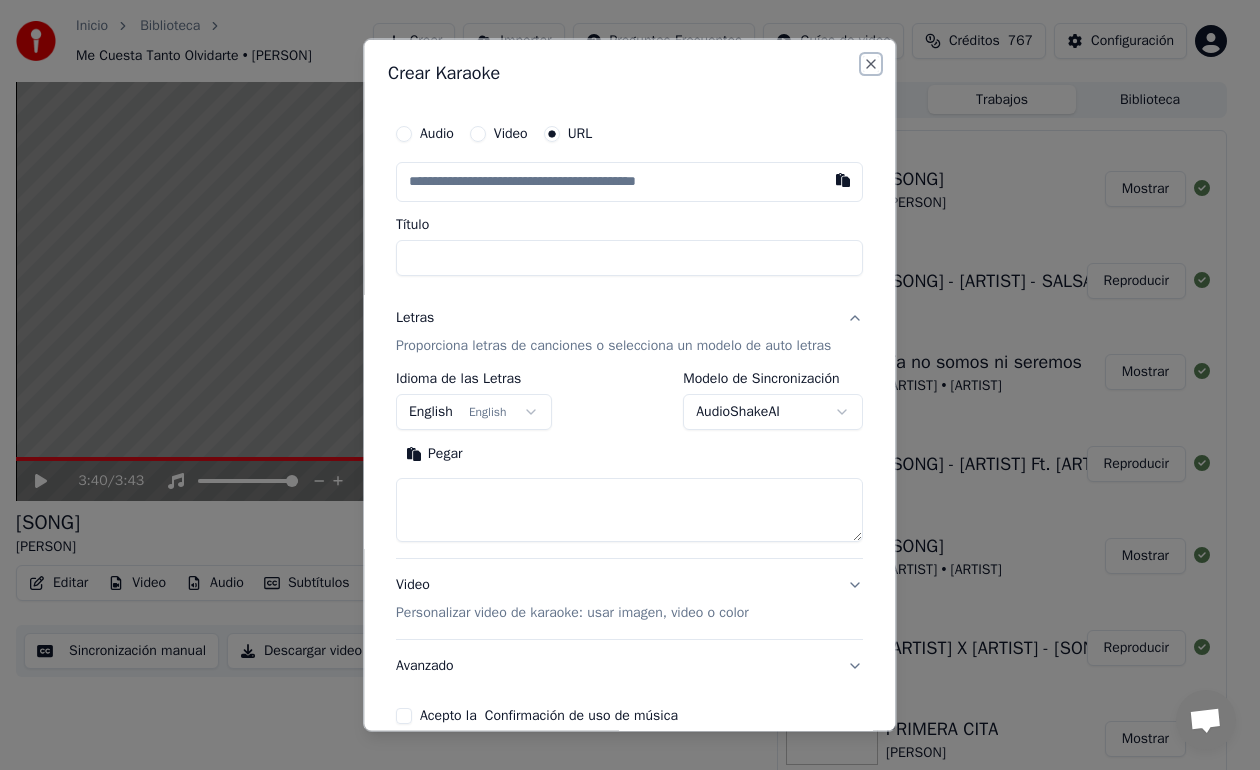 click on "Close" at bounding box center (872, 64) 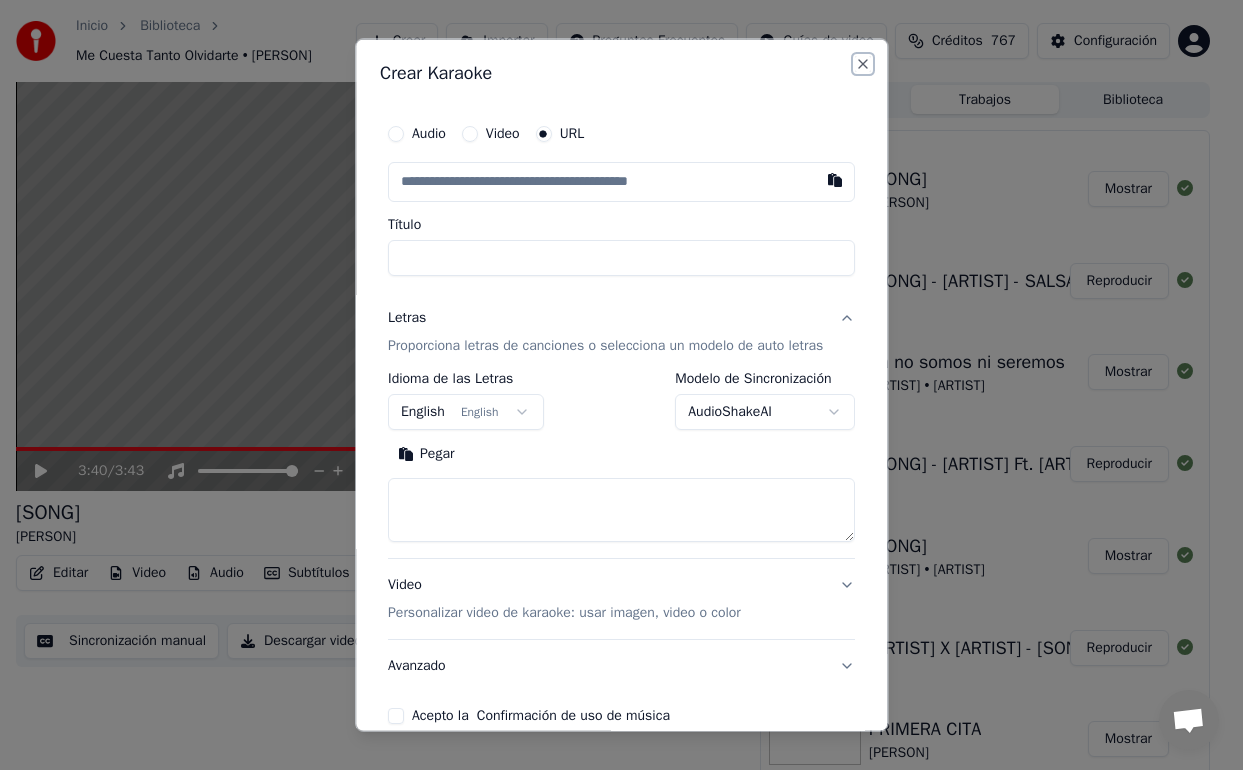 select 